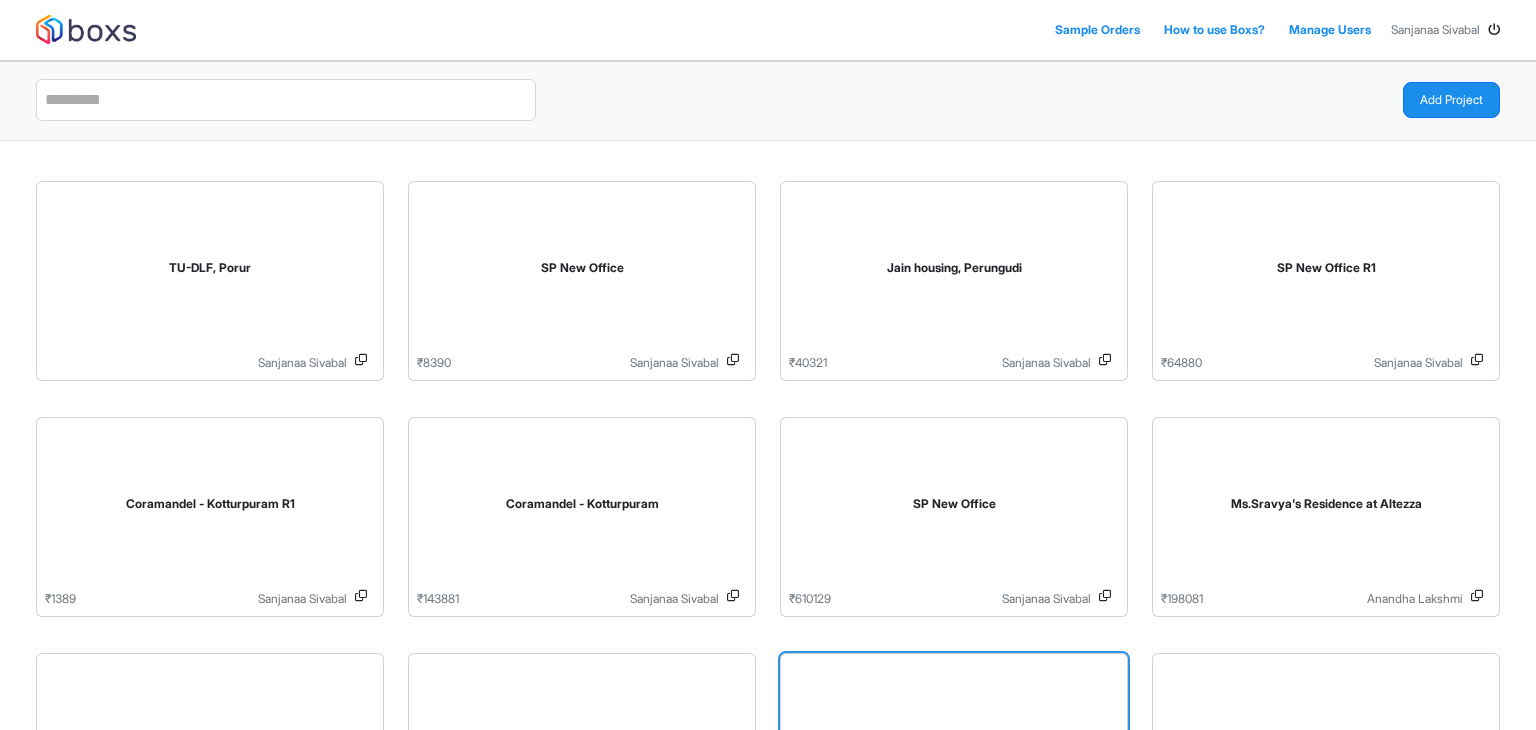 scroll, scrollTop: 0, scrollLeft: 0, axis: both 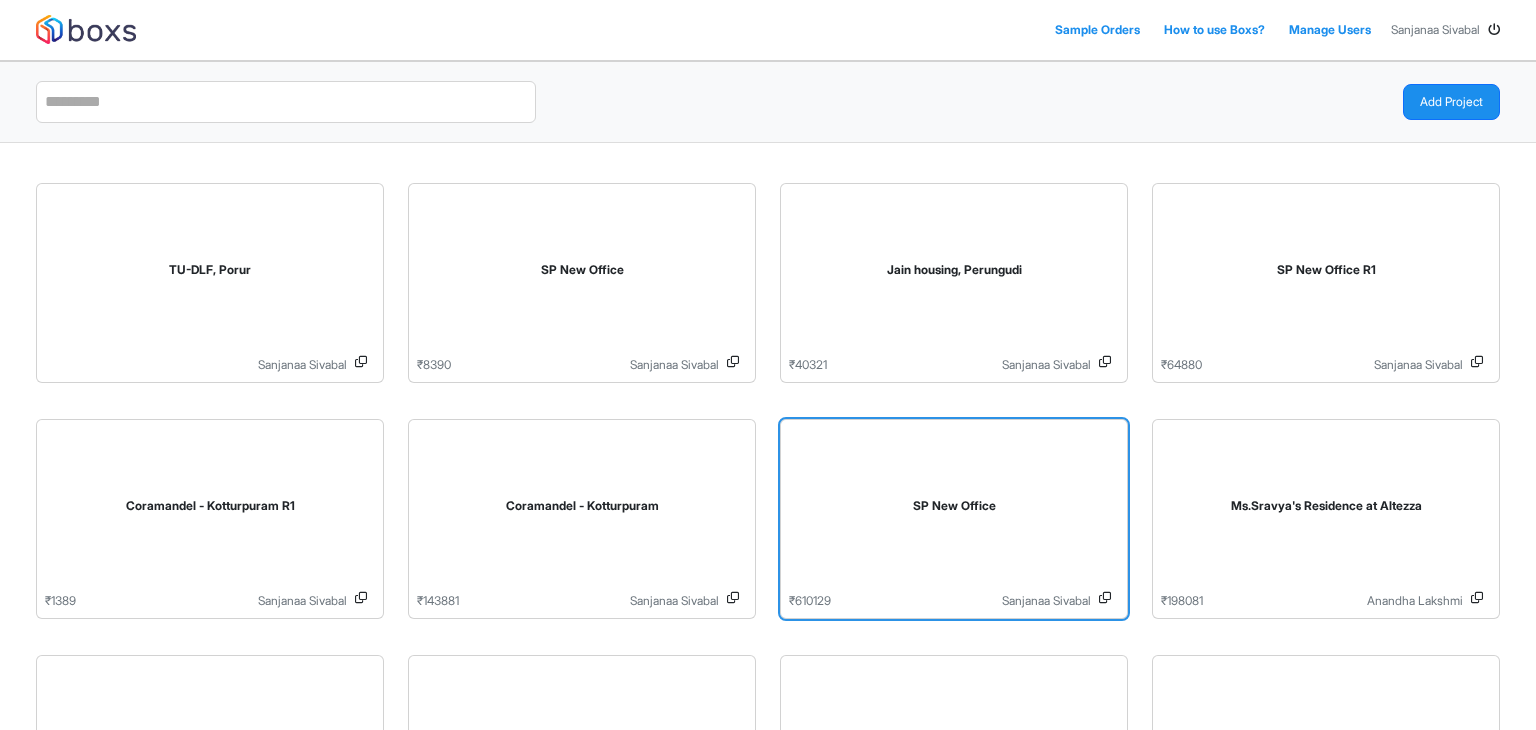 click on "SP New Office" at bounding box center (954, 510) 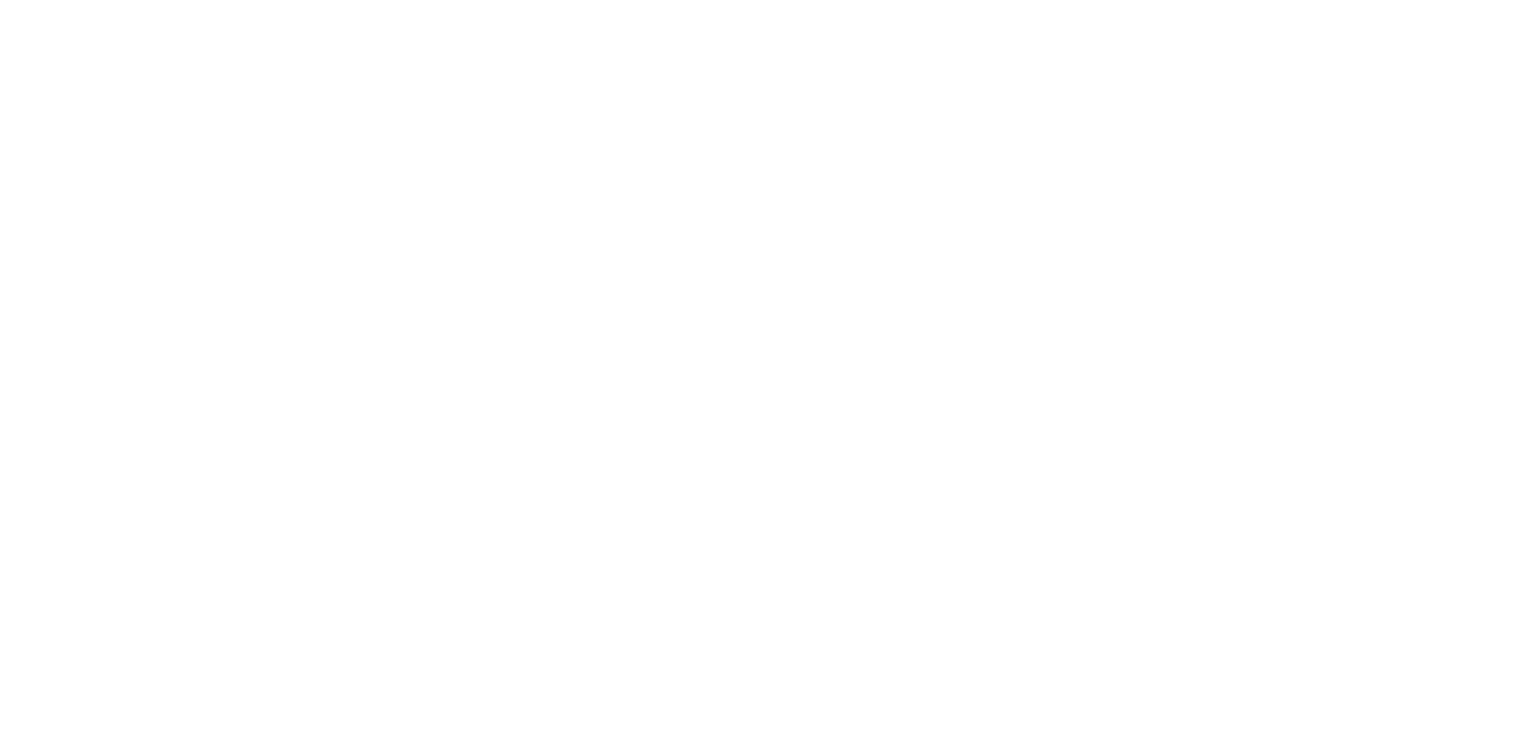 click on "Loading..." at bounding box center [768, 365] 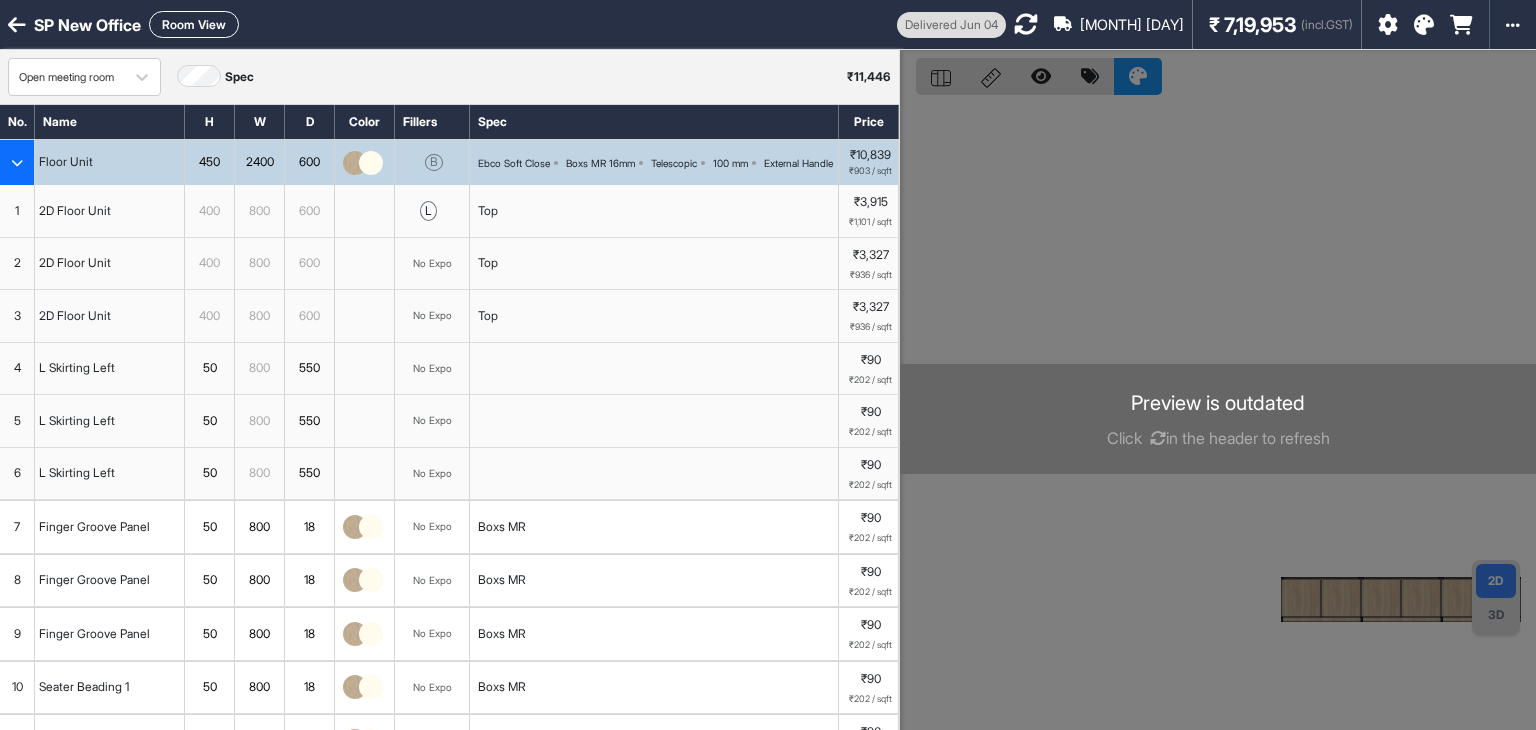 click at bounding box center (1158, 438) 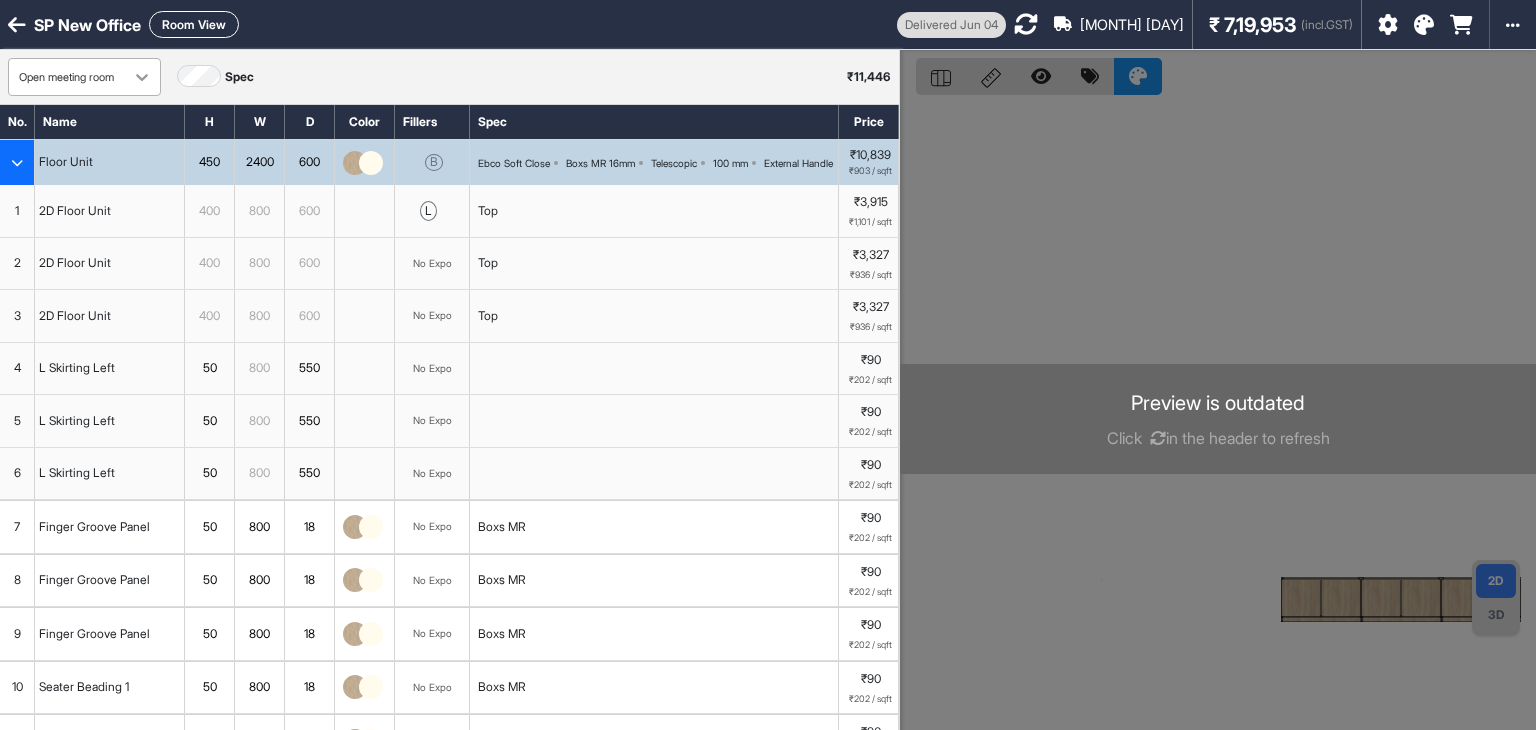 click at bounding box center [142, 77] 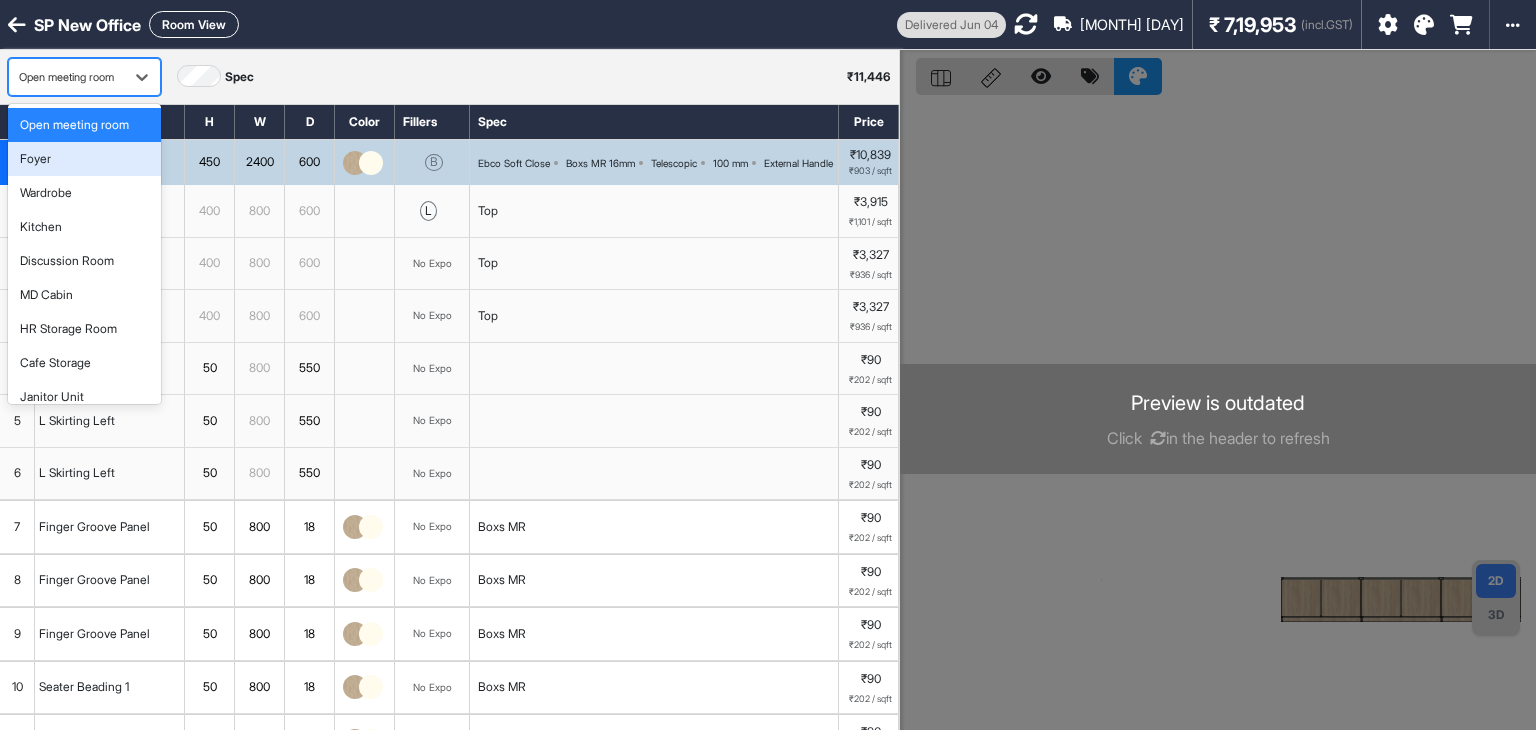 click on "Foyer" at bounding box center (84, 159) 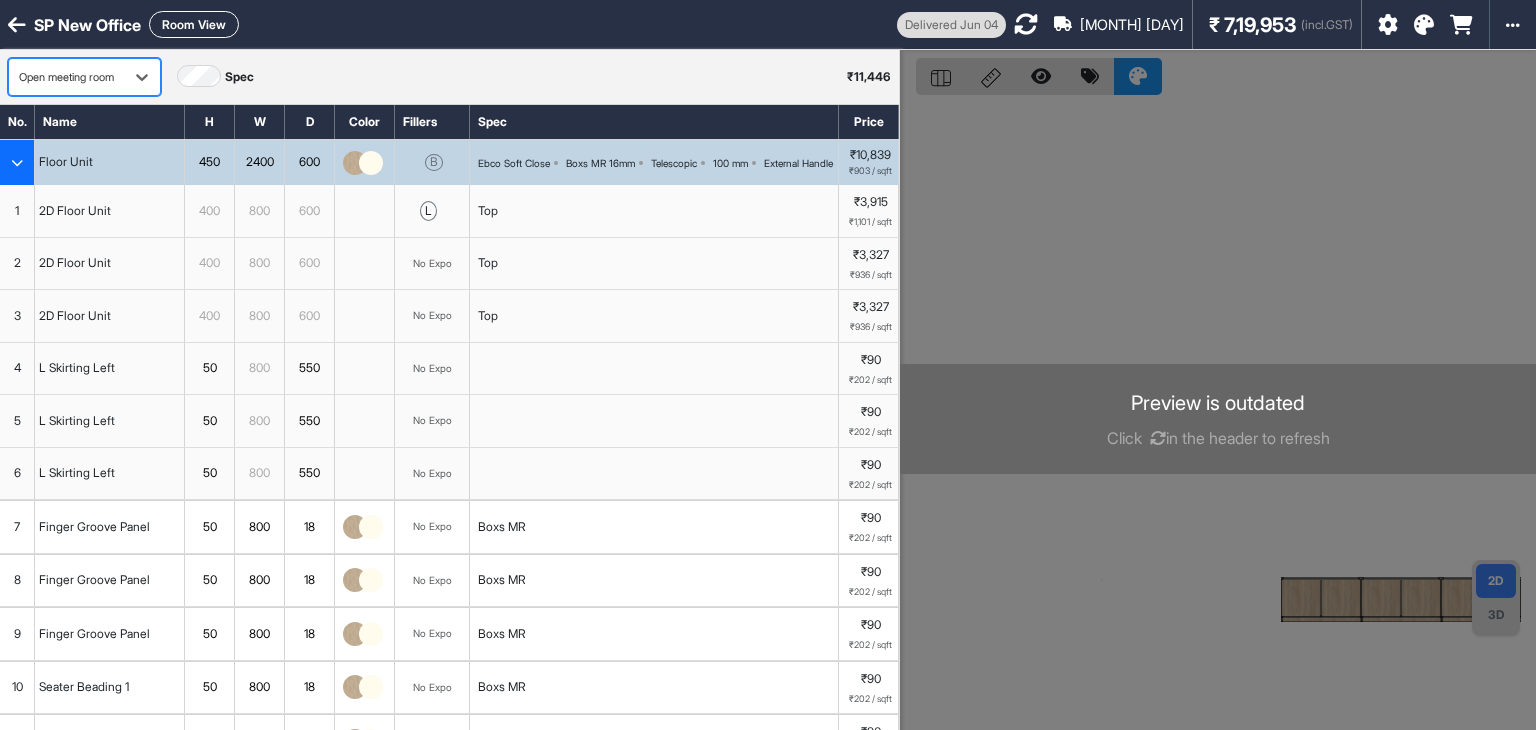 click on "Open meeting room" at bounding box center [66, 77] 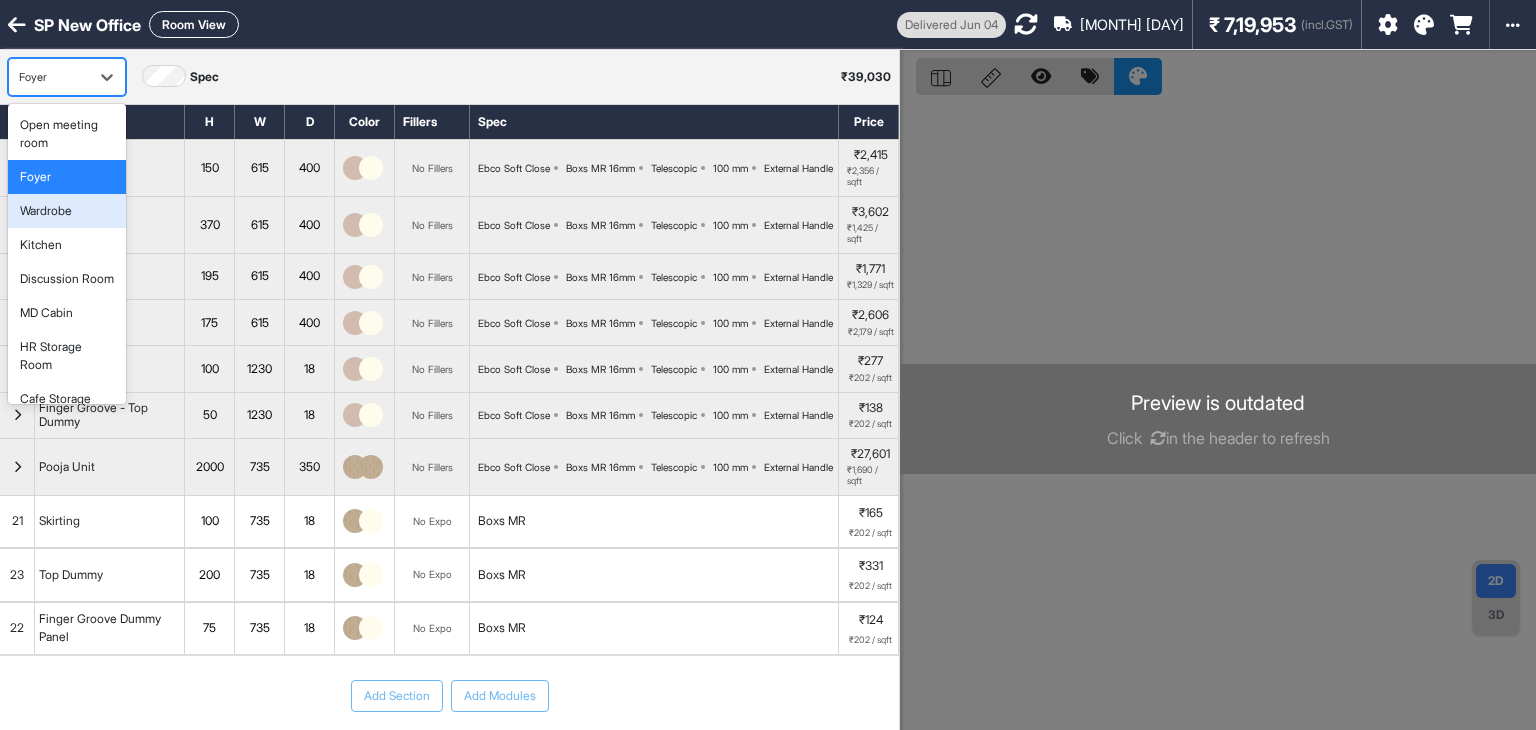 click on "Wardrobe" at bounding box center [46, 211] 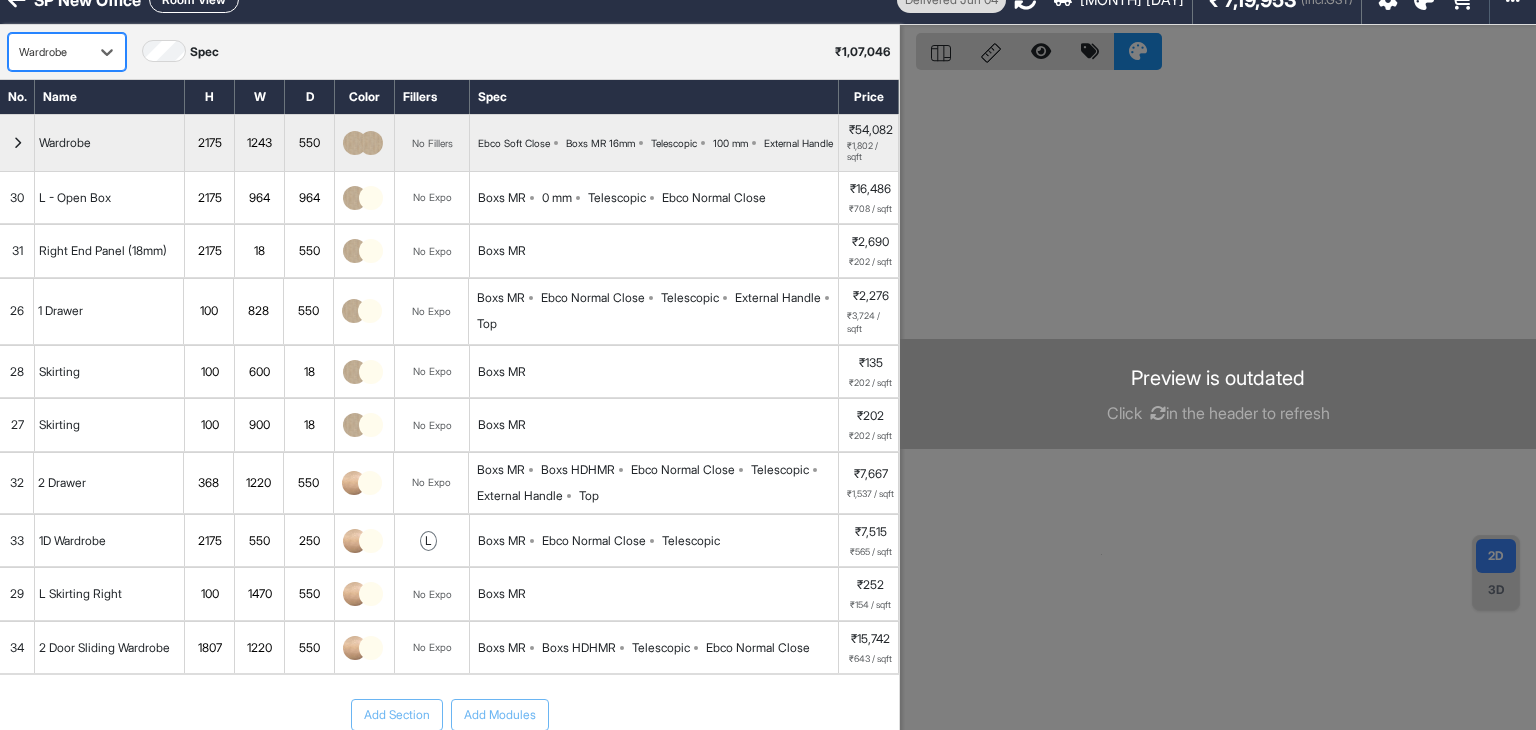 scroll, scrollTop: 0, scrollLeft: 0, axis: both 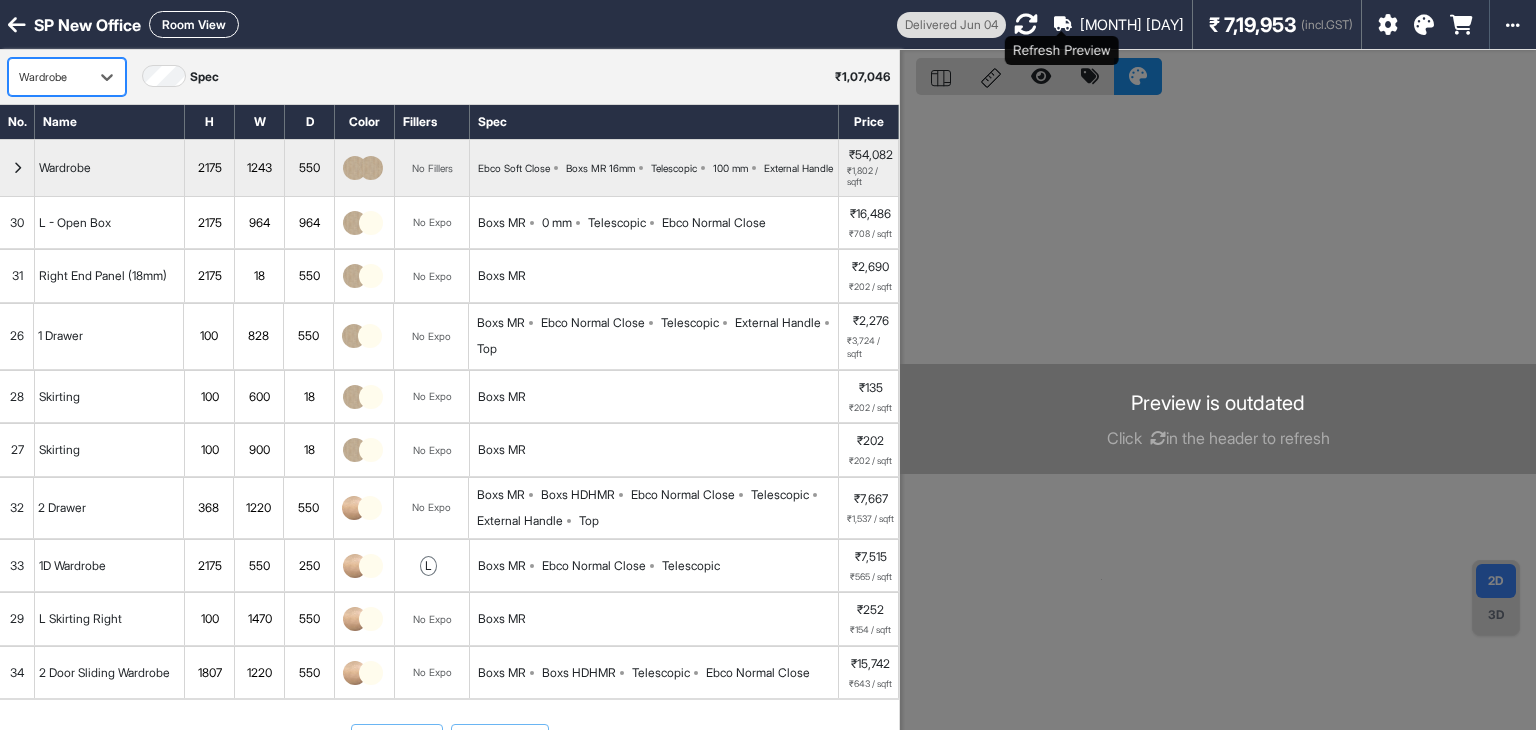 click at bounding box center (1026, 24) 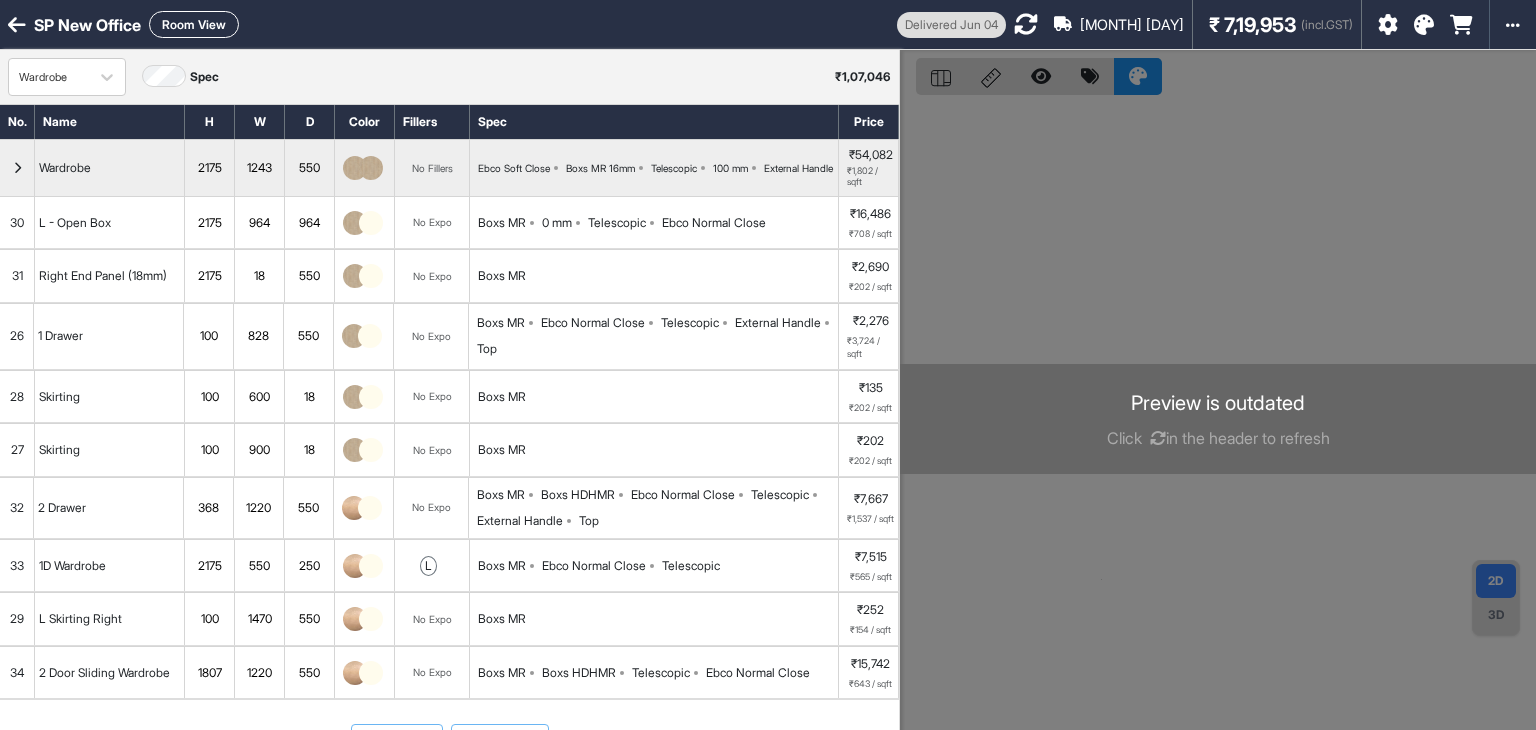 click on "Room View" at bounding box center (194, 24) 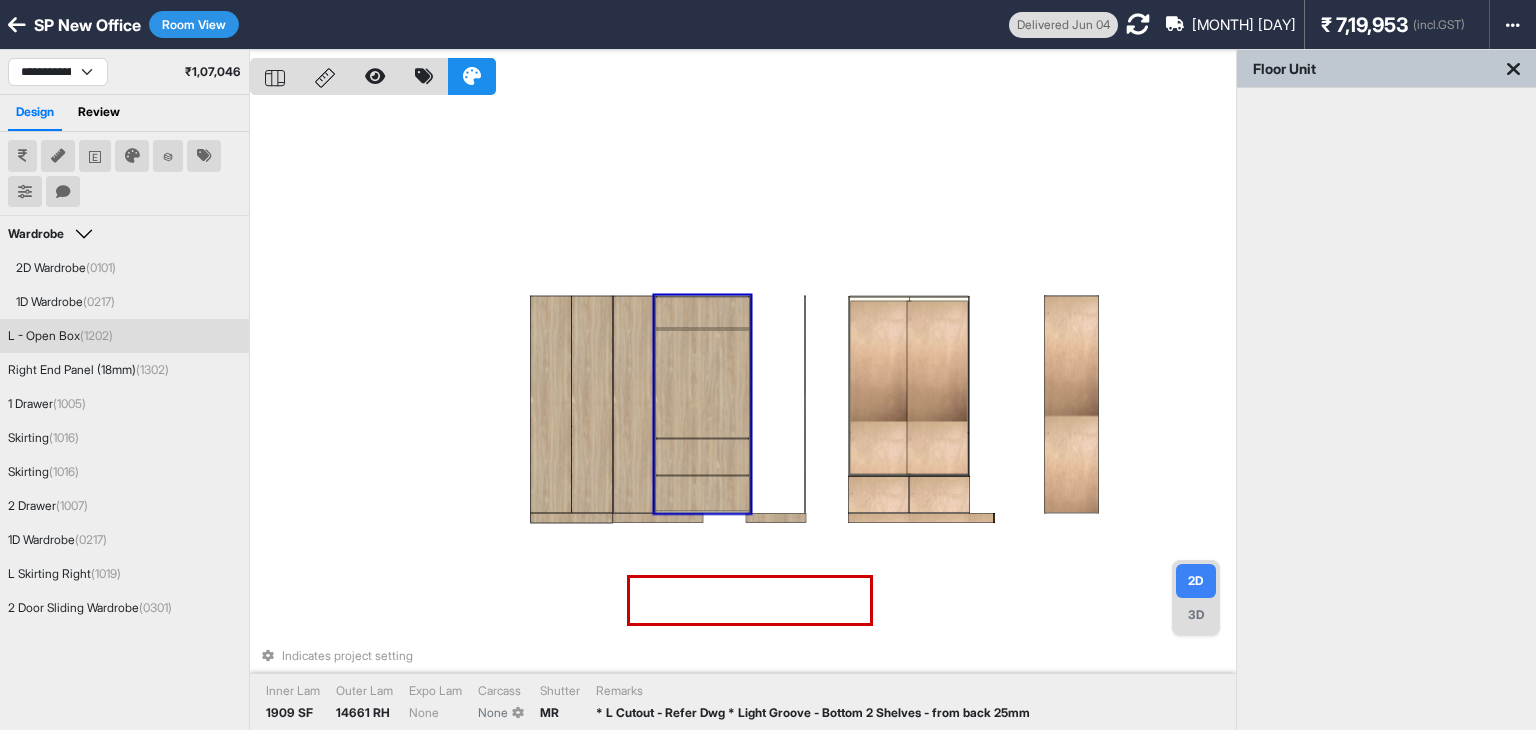 click at bounding box center [702, 384] 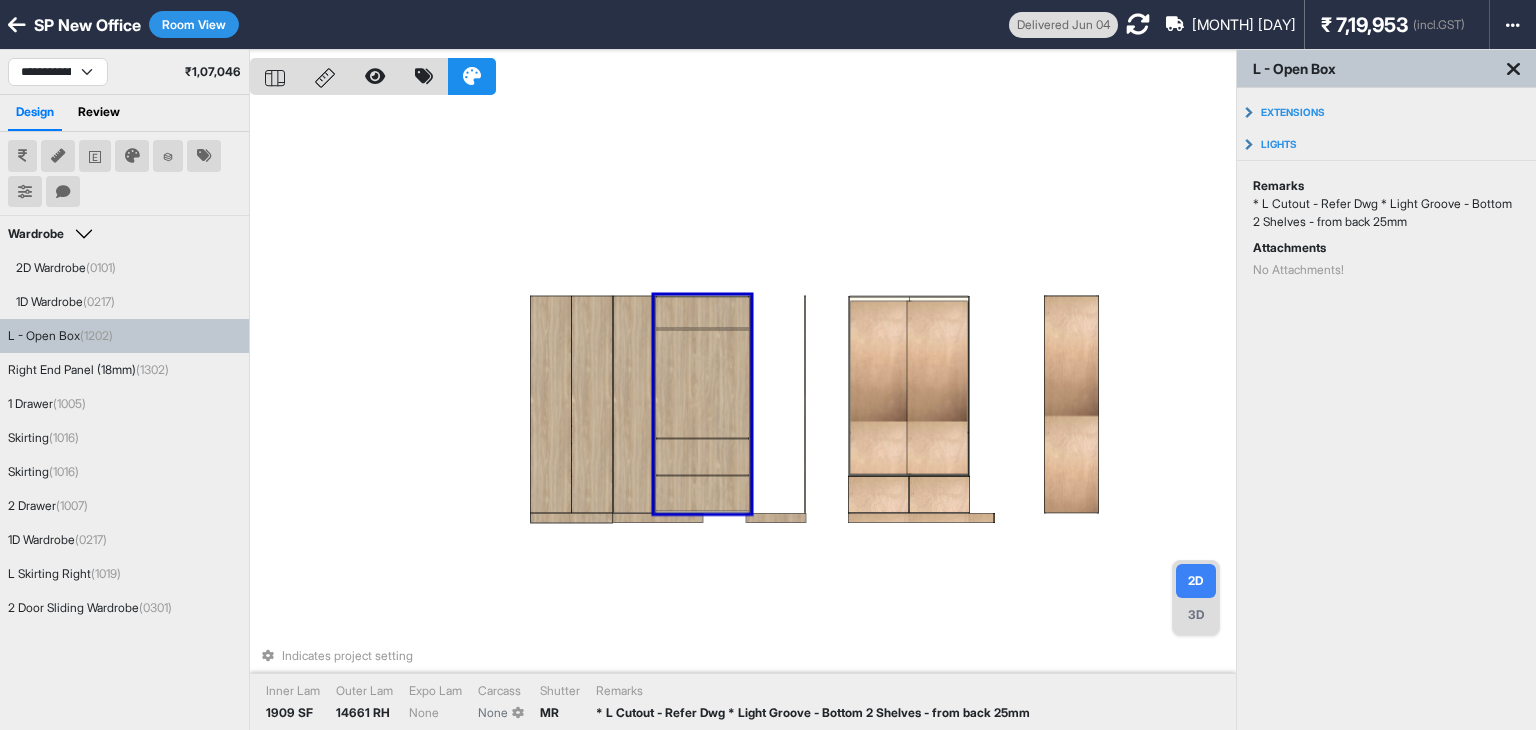 click at bounding box center [702, 312] 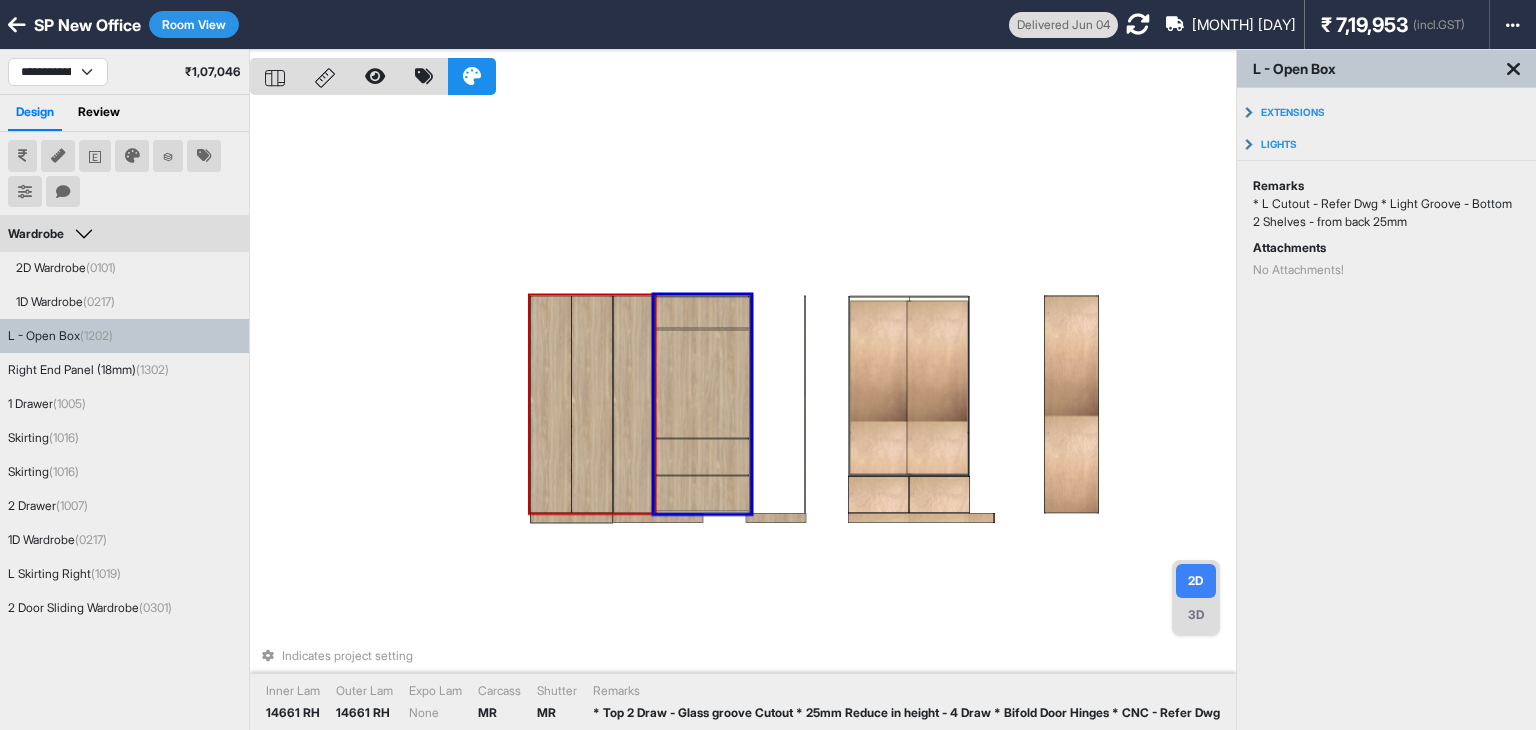 click at bounding box center [592, 405] 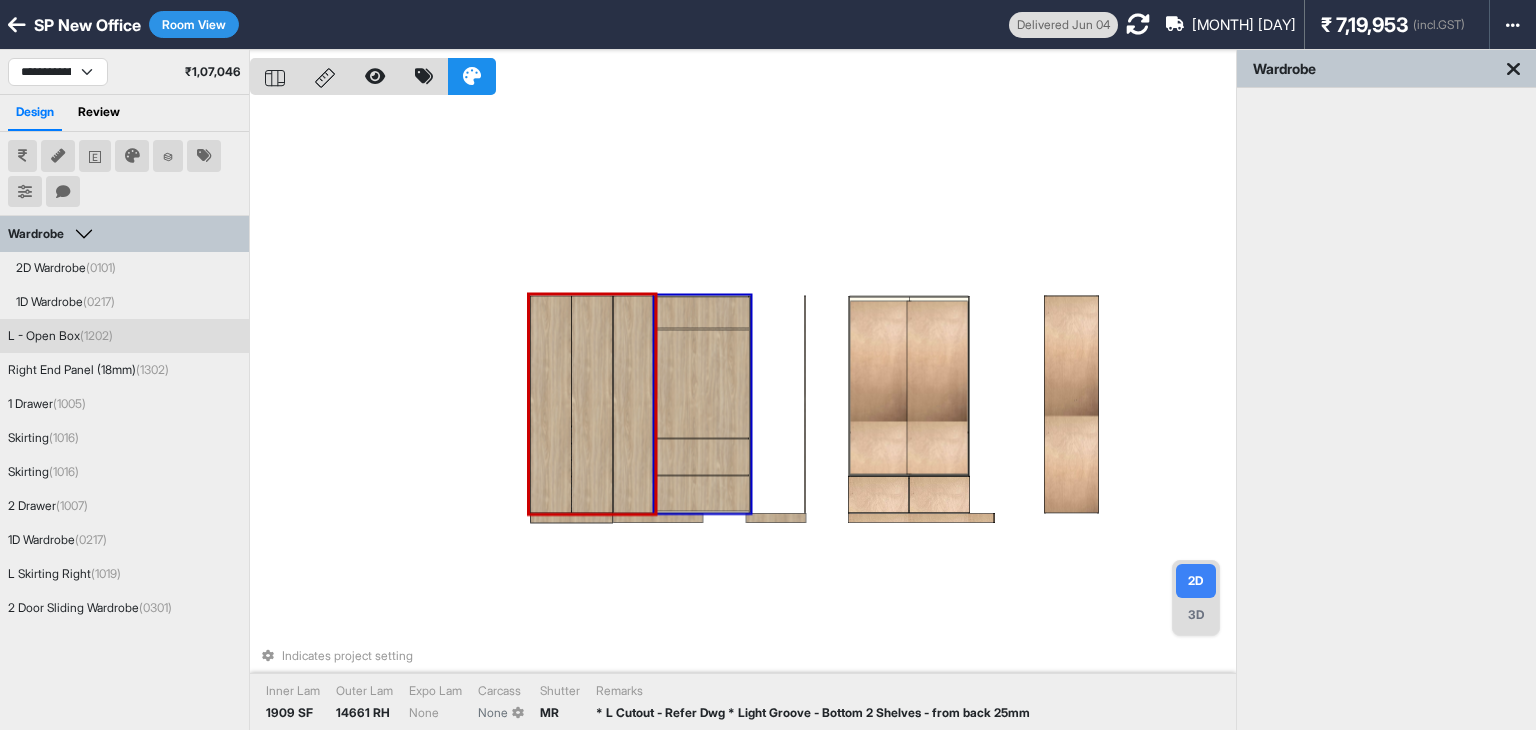 click at bounding box center (702, 456) 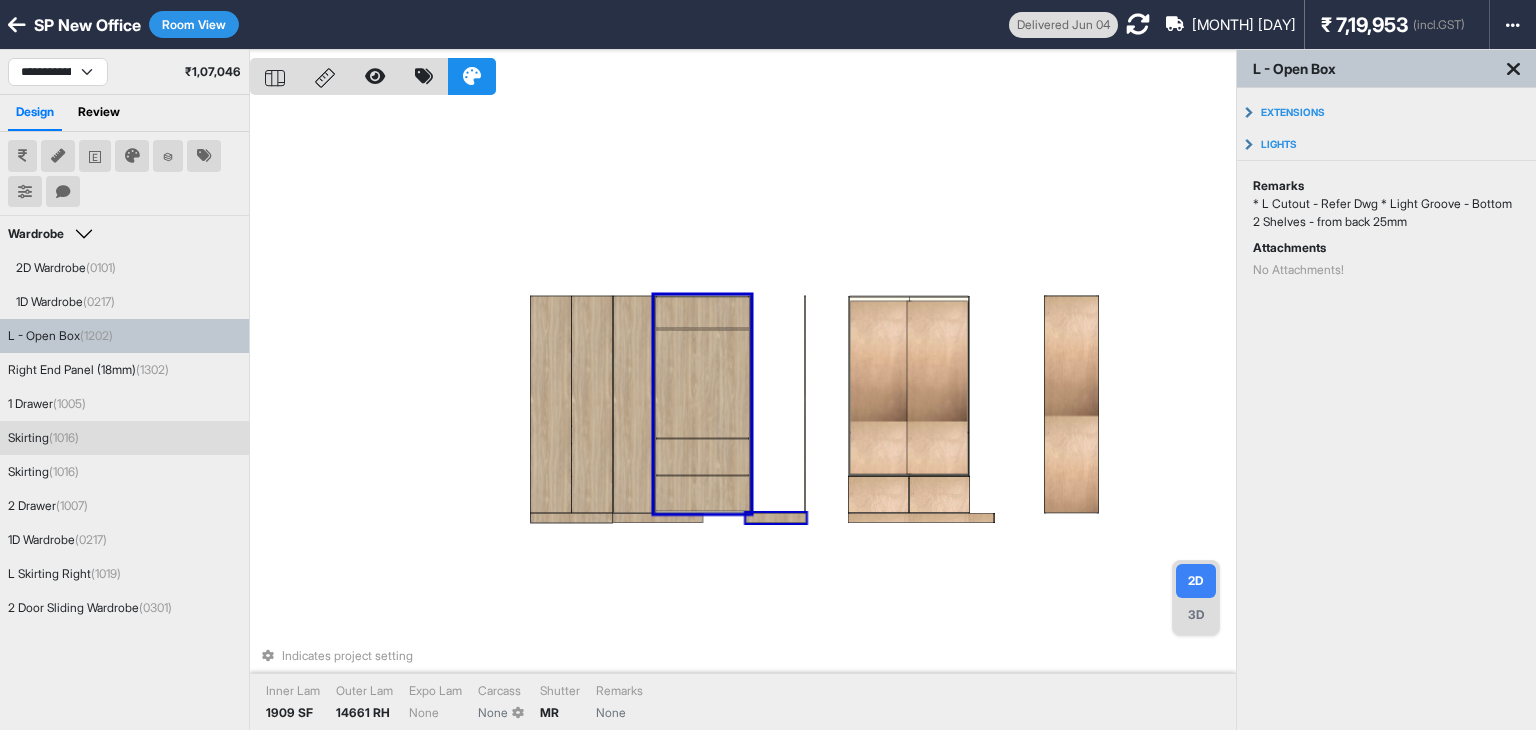 click at bounding box center [776, 518] 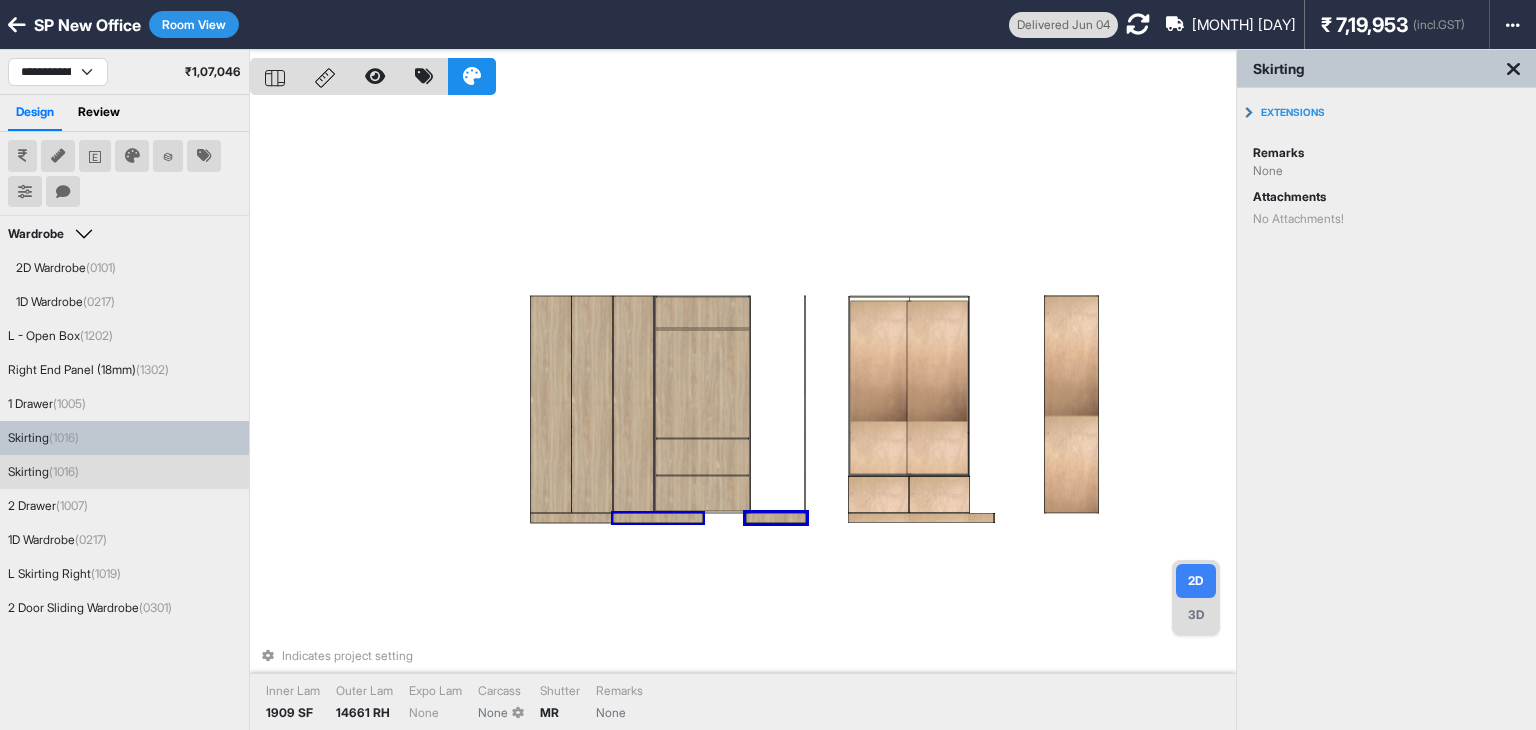 click at bounding box center (658, 518) 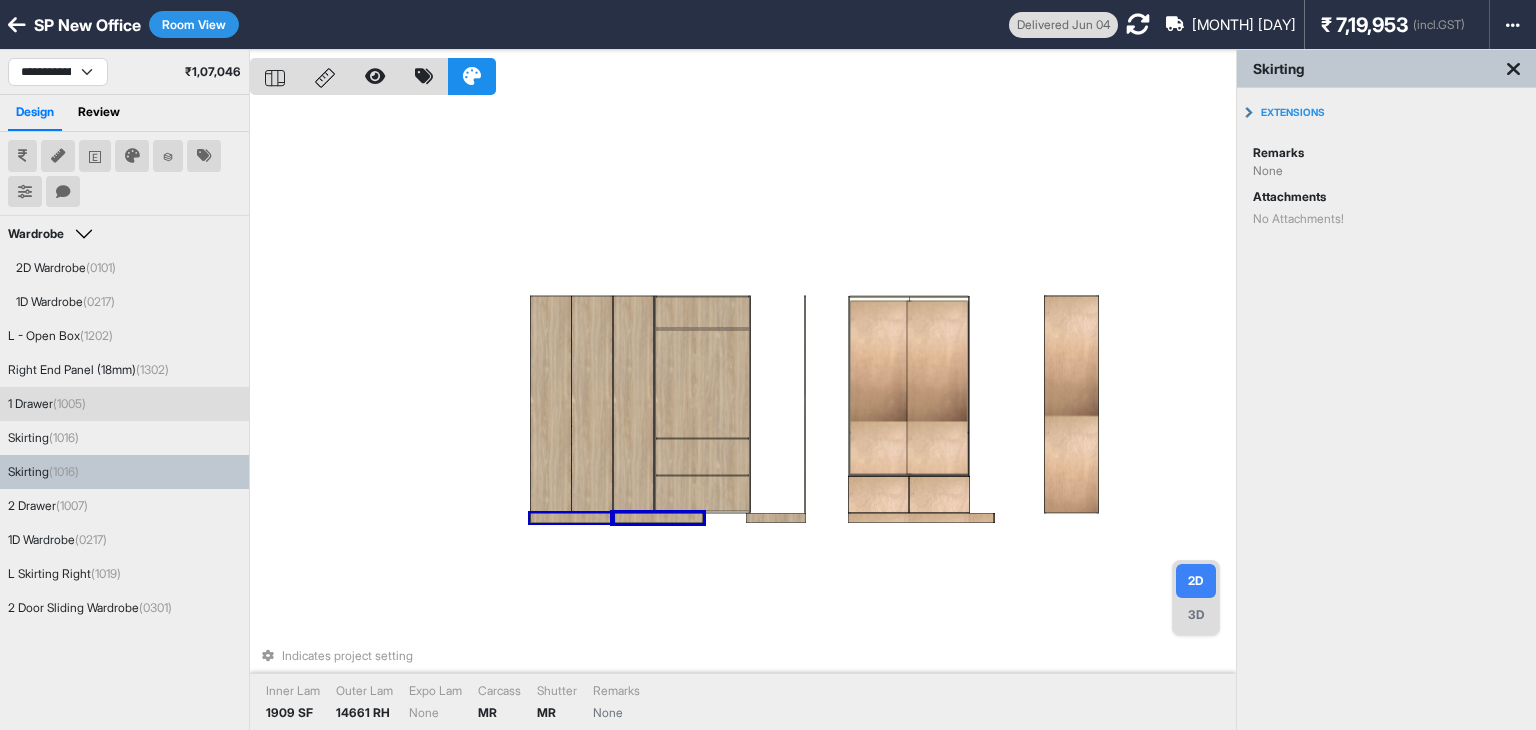 click at bounding box center (571, 518) 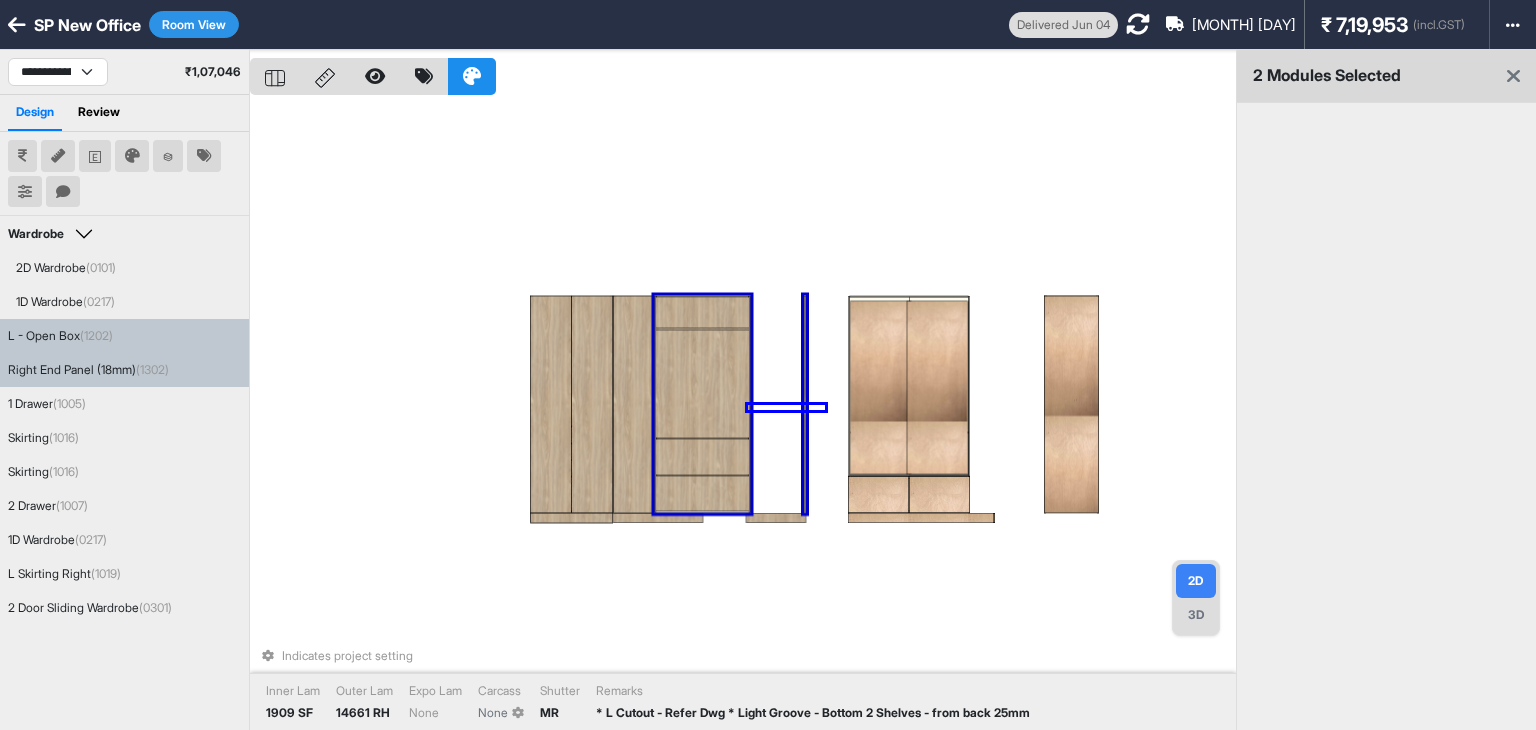 drag, startPoint x: 825, startPoint y: 405, endPoint x: 751, endPoint y: 409, distance: 74.10803 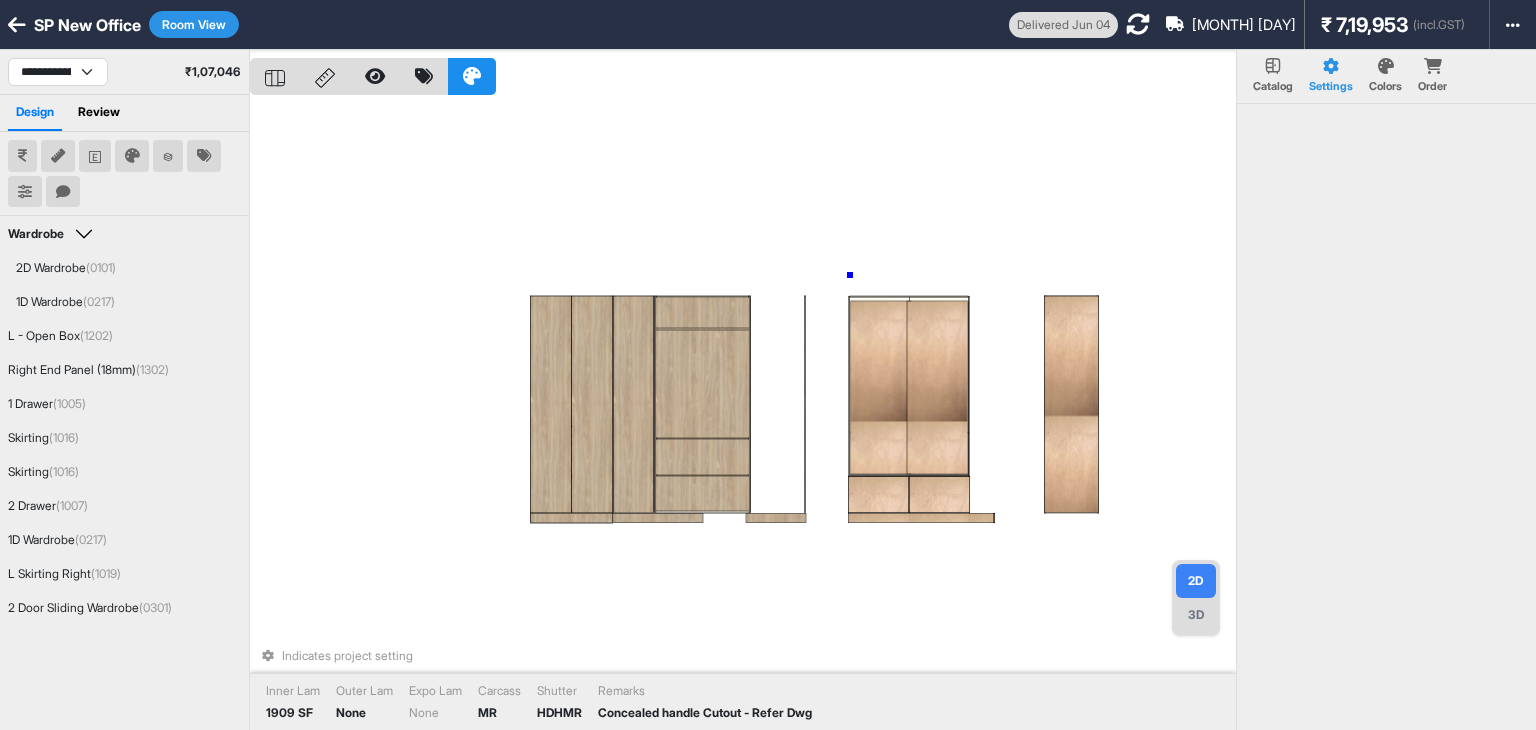 drag, startPoint x: 850, startPoint y: 275, endPoint x: 864, endPoint y: 287, distance: 18.439089 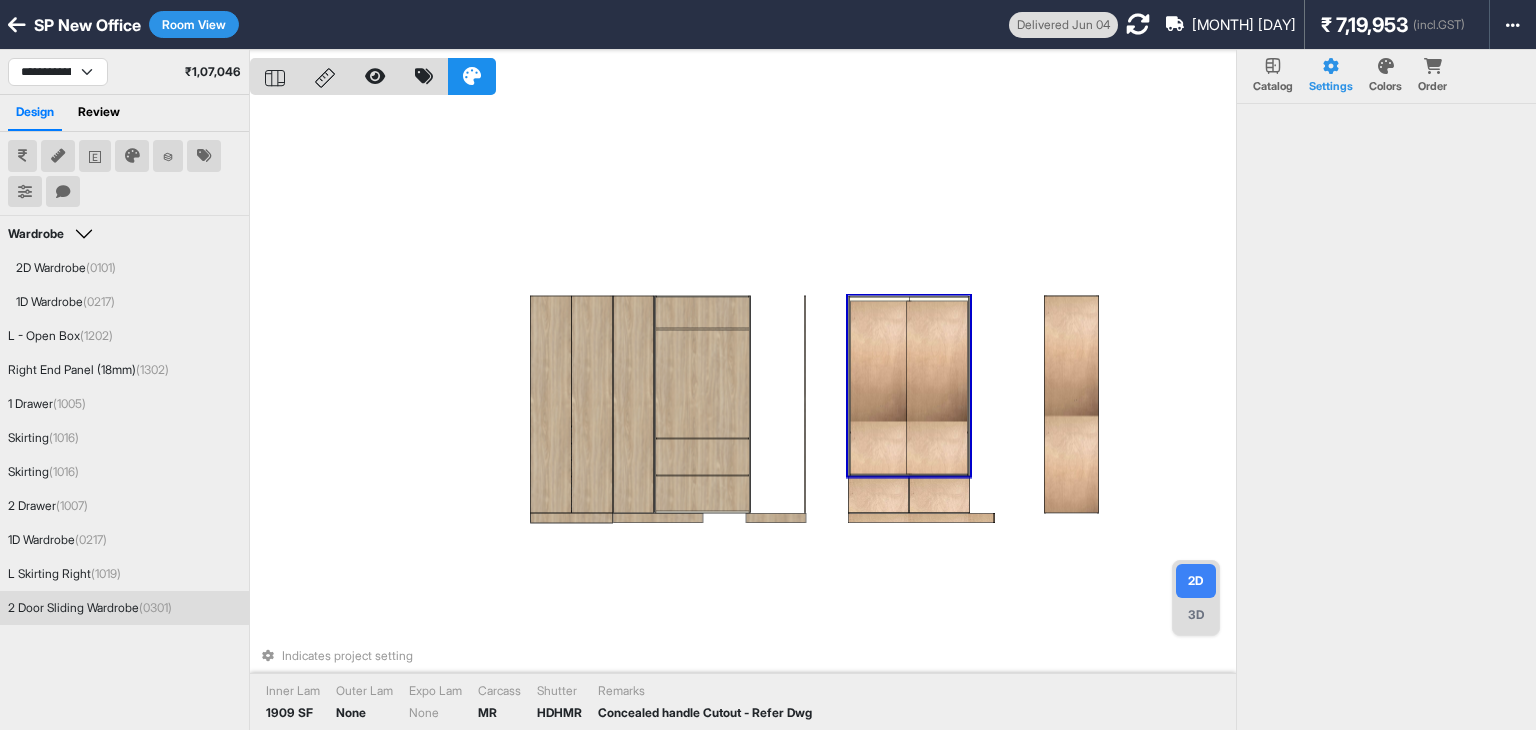 click at bounding box center (881, 388) 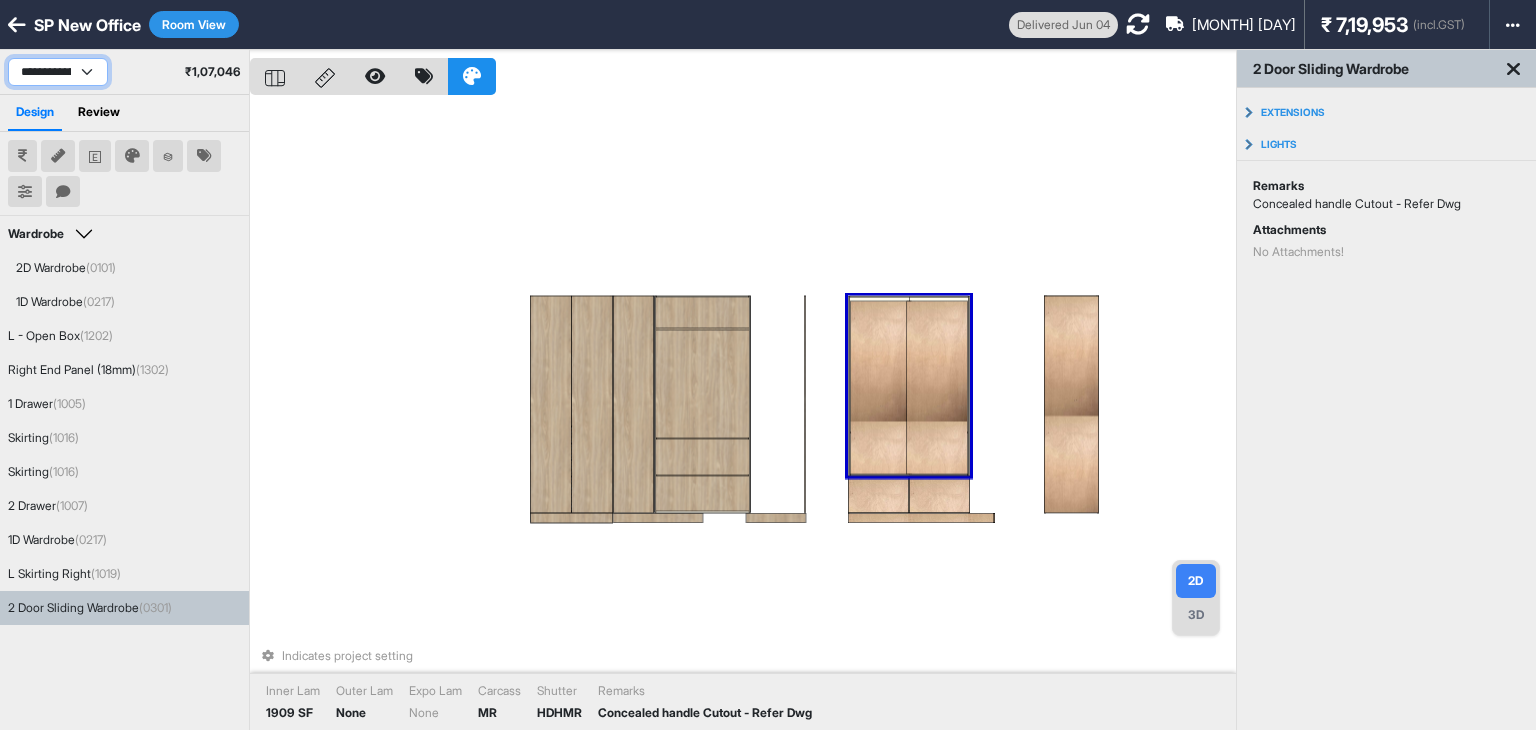 click on "**********" at bounding box center (58, 72) 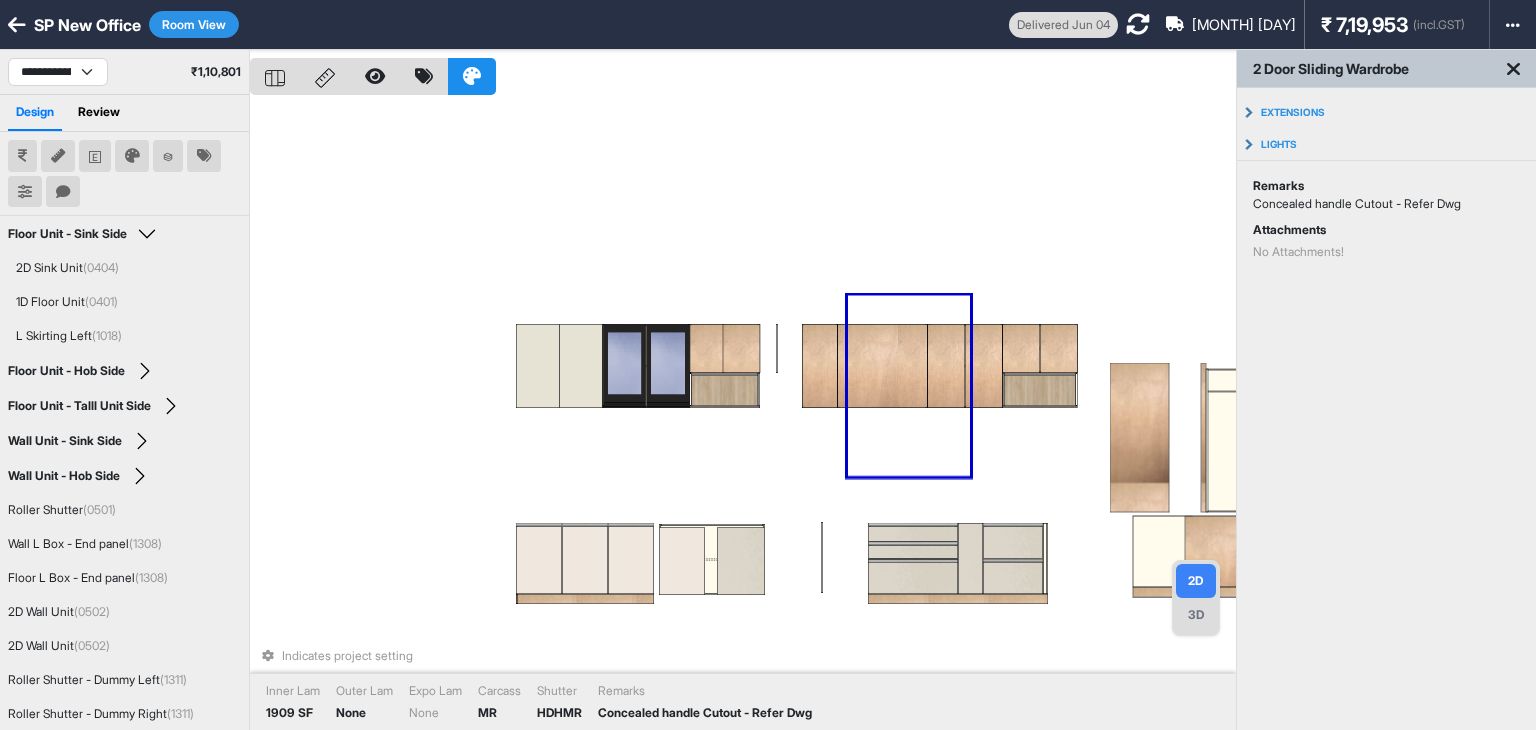 click on "Indicates project setting Inner Lam 1909 SF Outer Lam None Expo Lam None Carcass MR Shutter HDHMR Remarks Concealed handle Cutout - Refer Dwg" at bounding box center (743, 415) 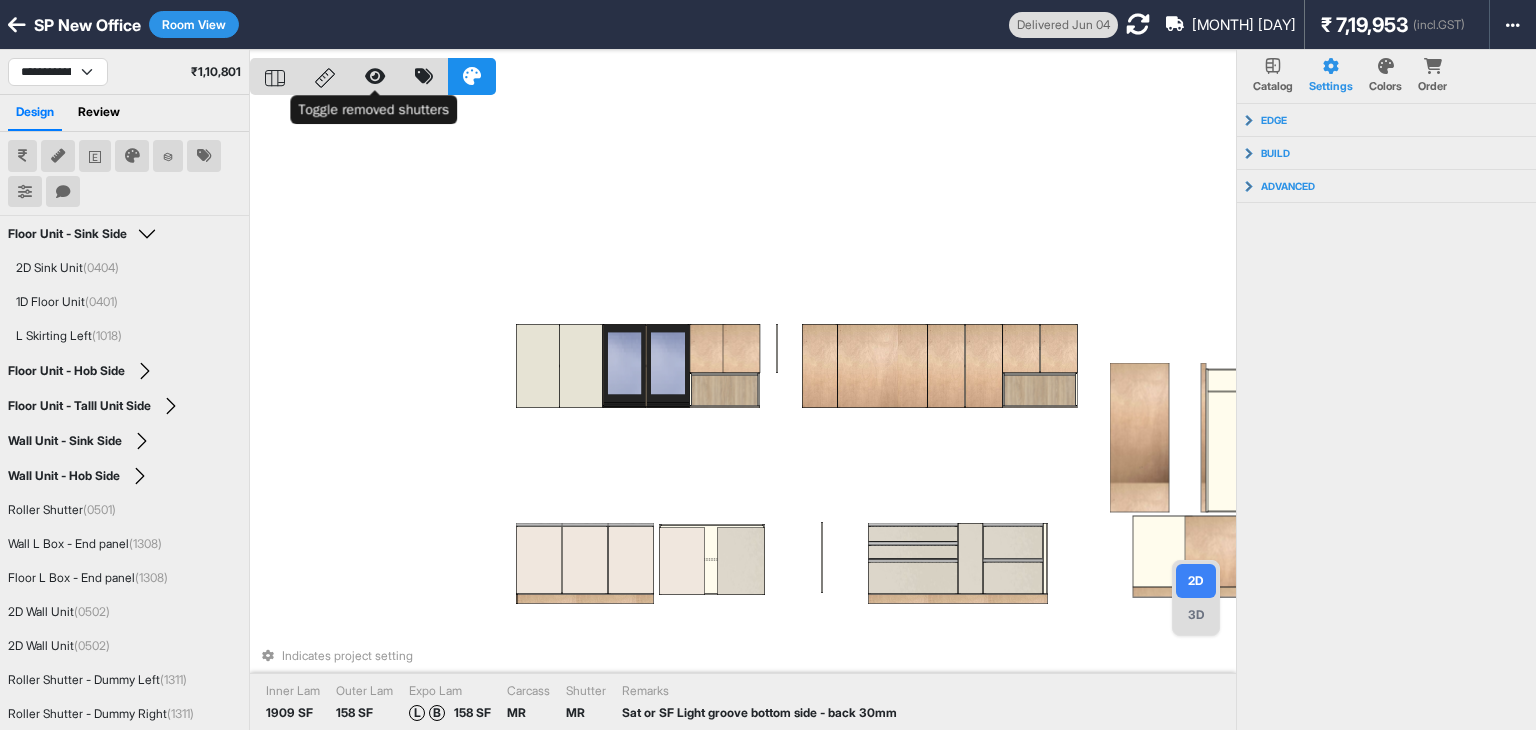 click at bounding box center (325, 78) 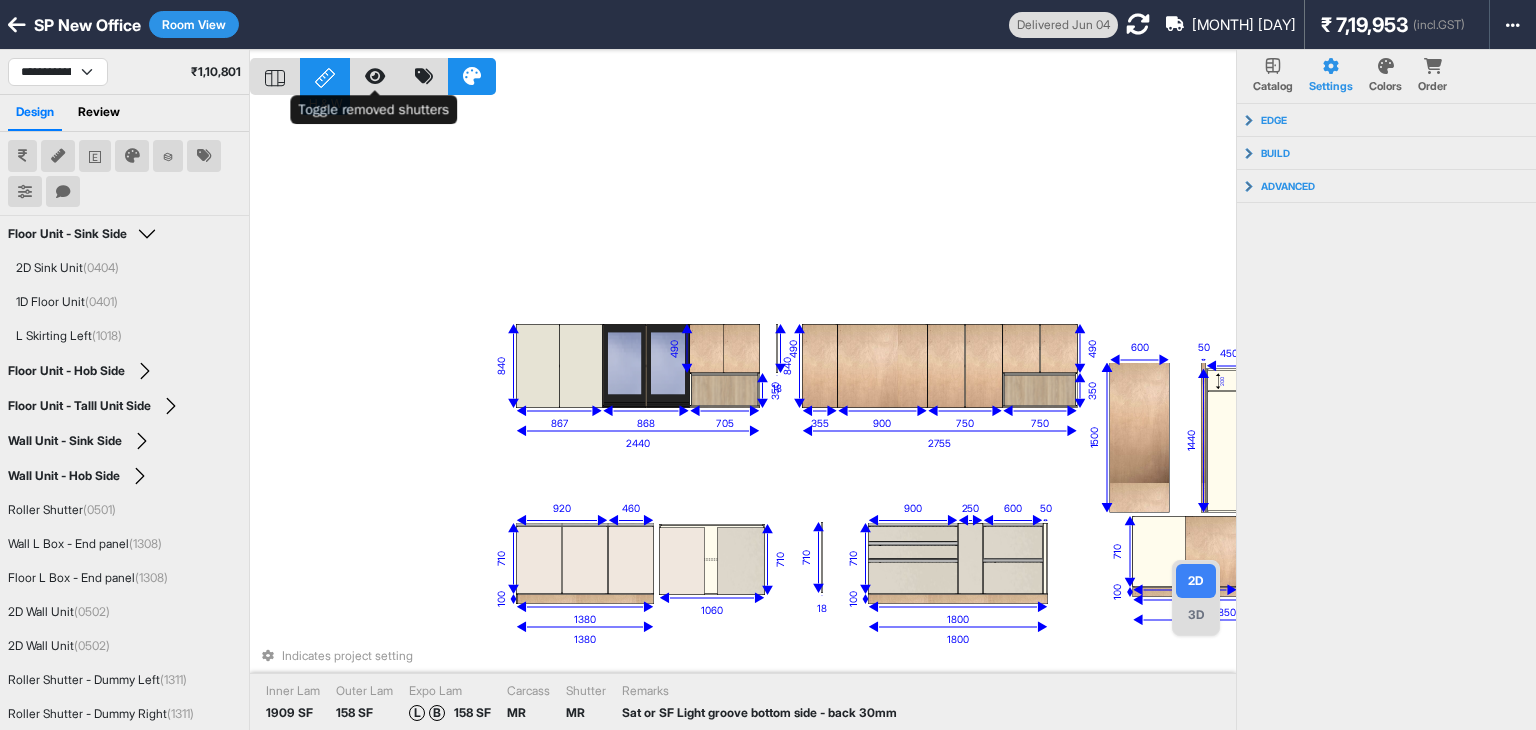 click at bounding box center [375, 76] 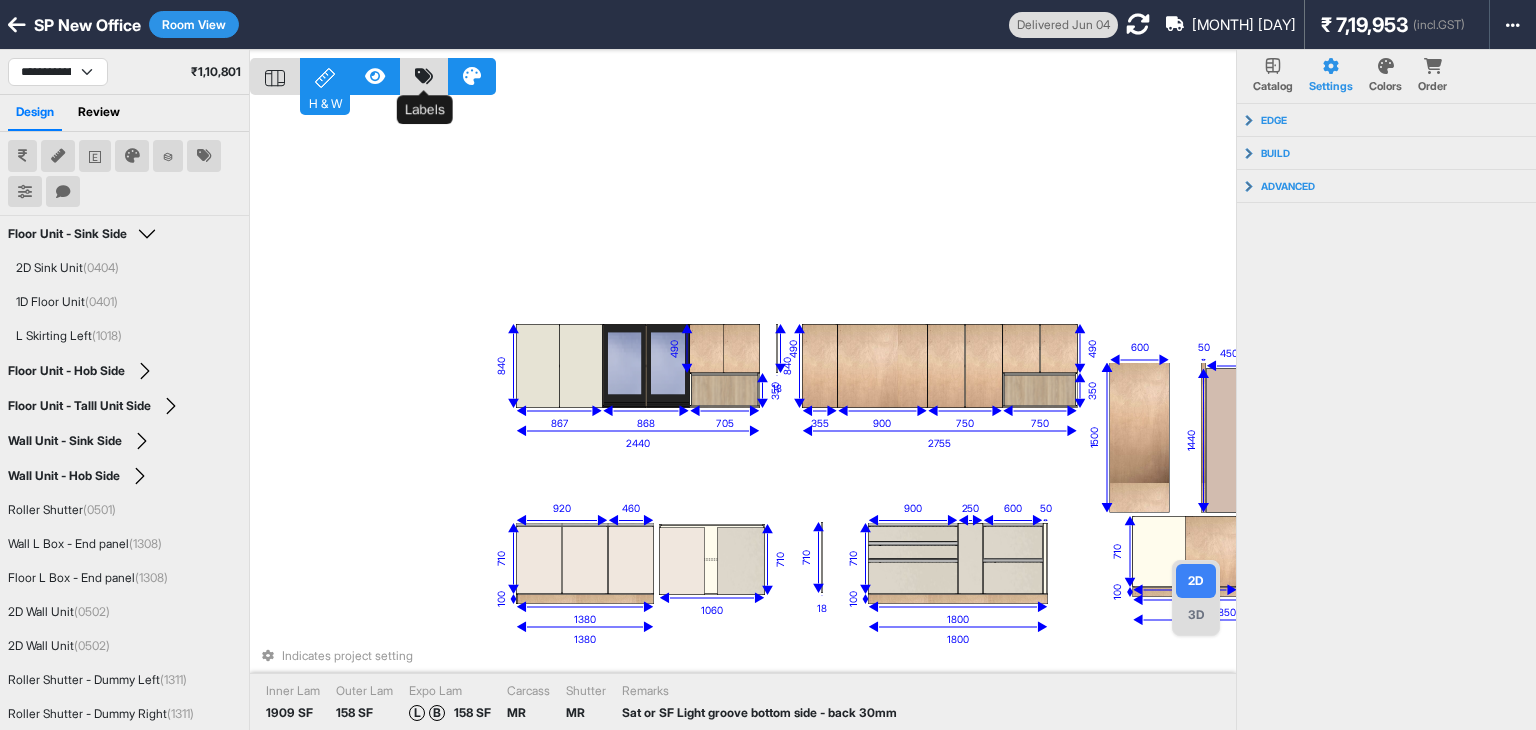 click at bounding box center [424, 76] 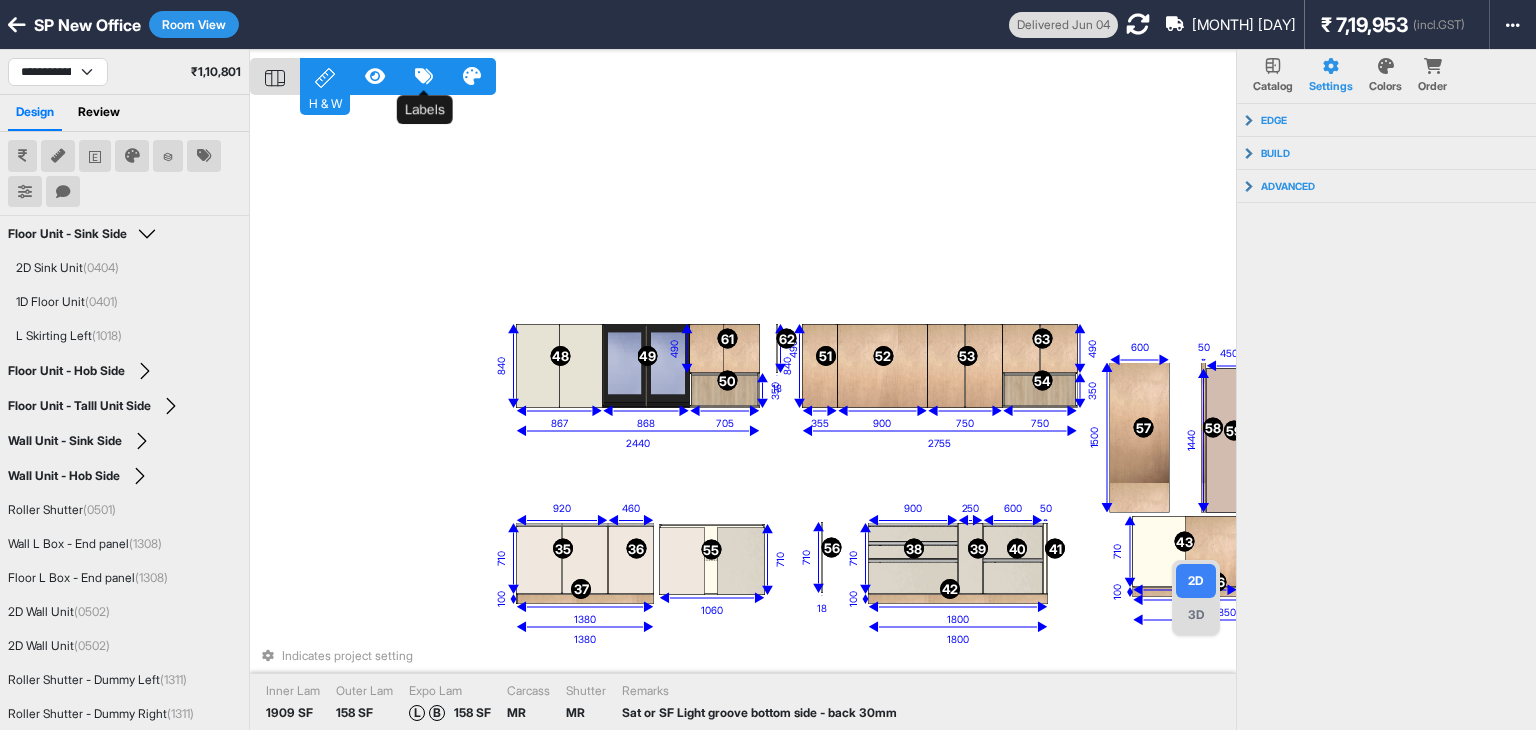 click at bounding box center (424, 76) 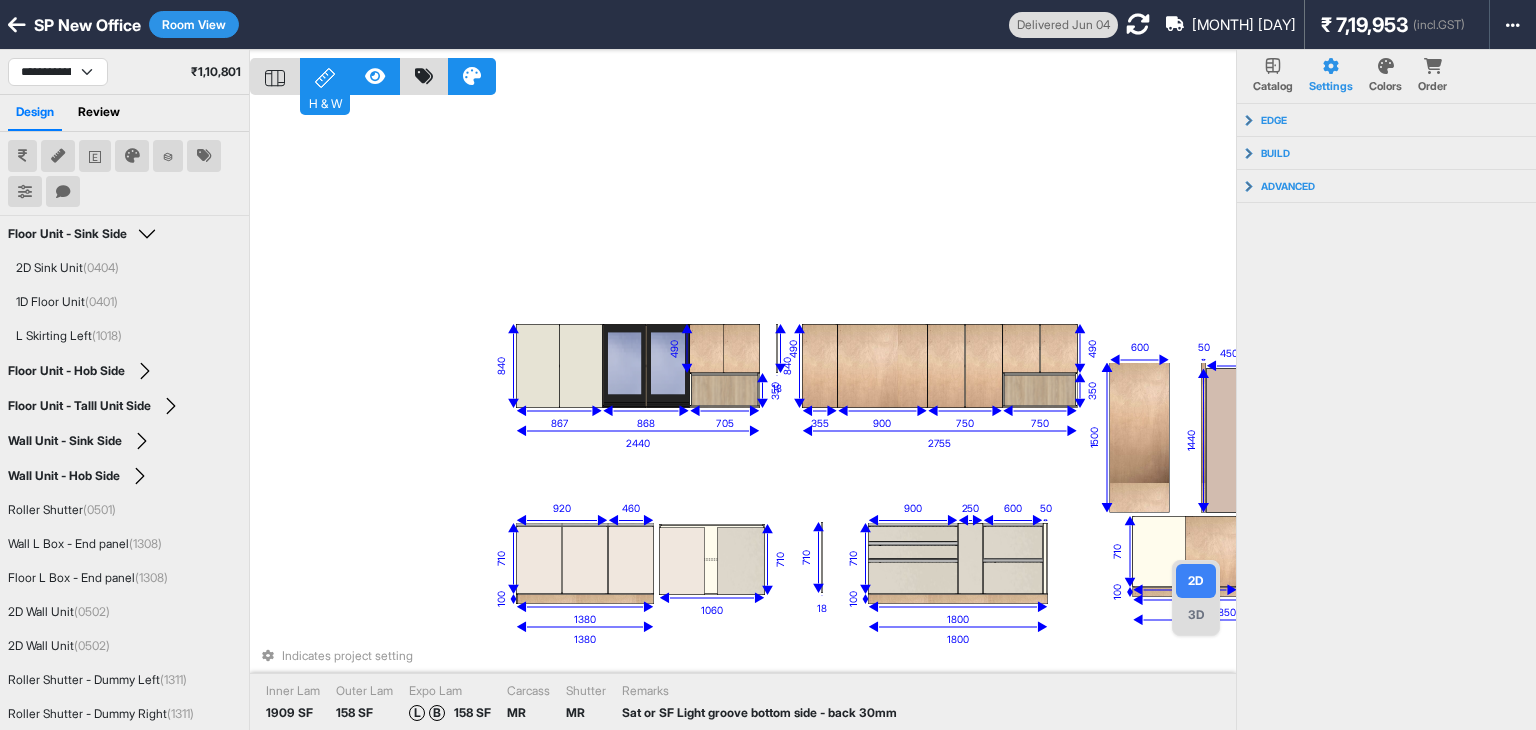 click at bounding box center (472, 76) 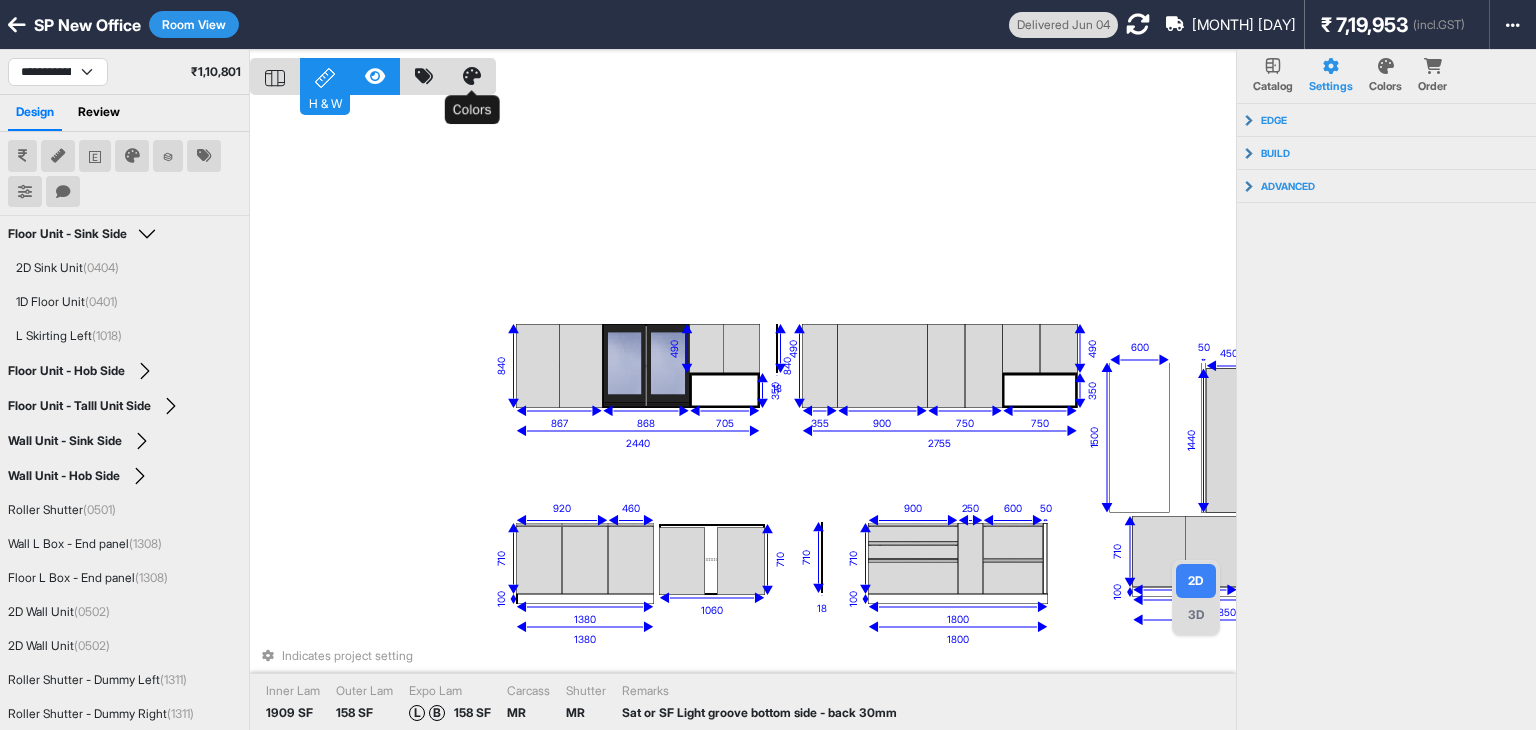 click at bounding box center (472, 76) 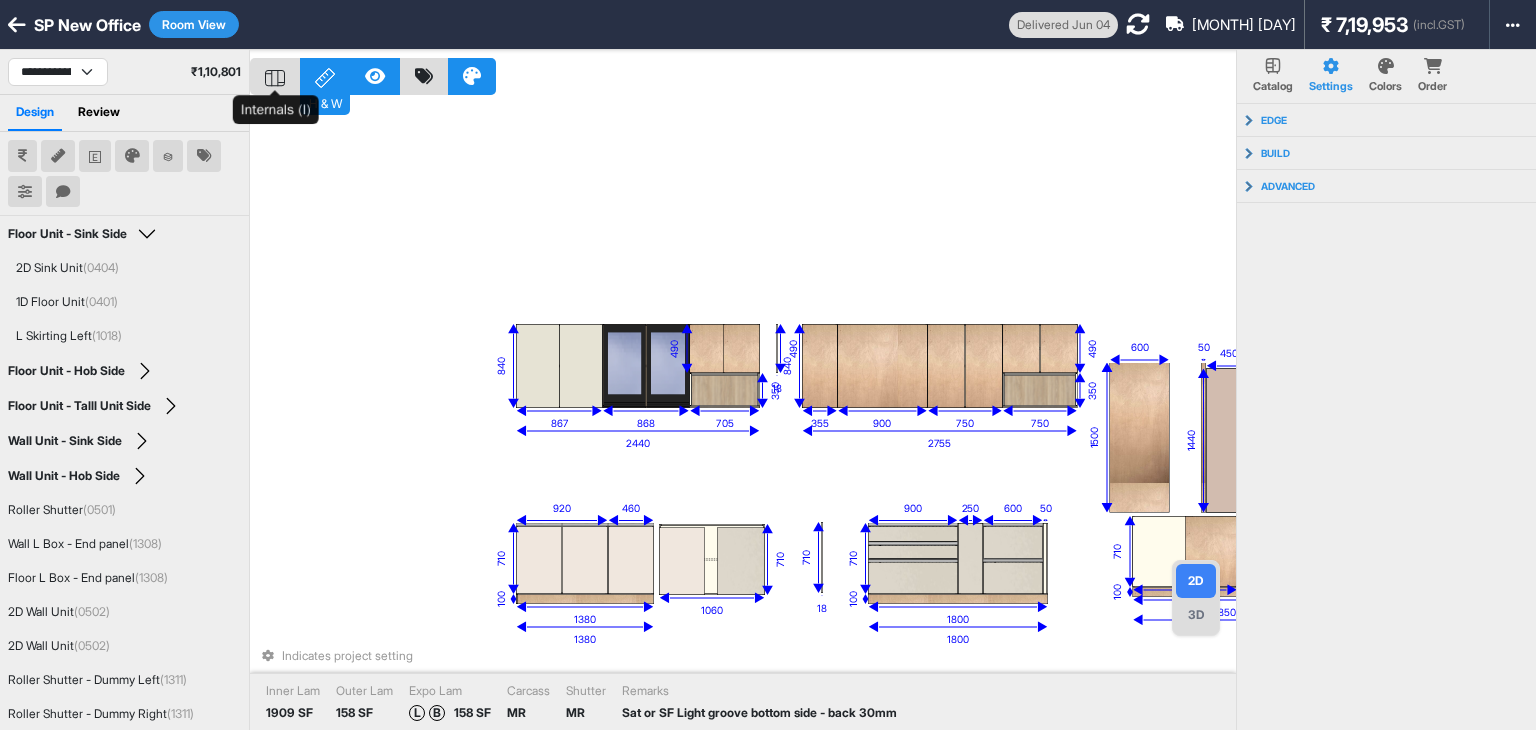 click at bounding box center [275, 77] 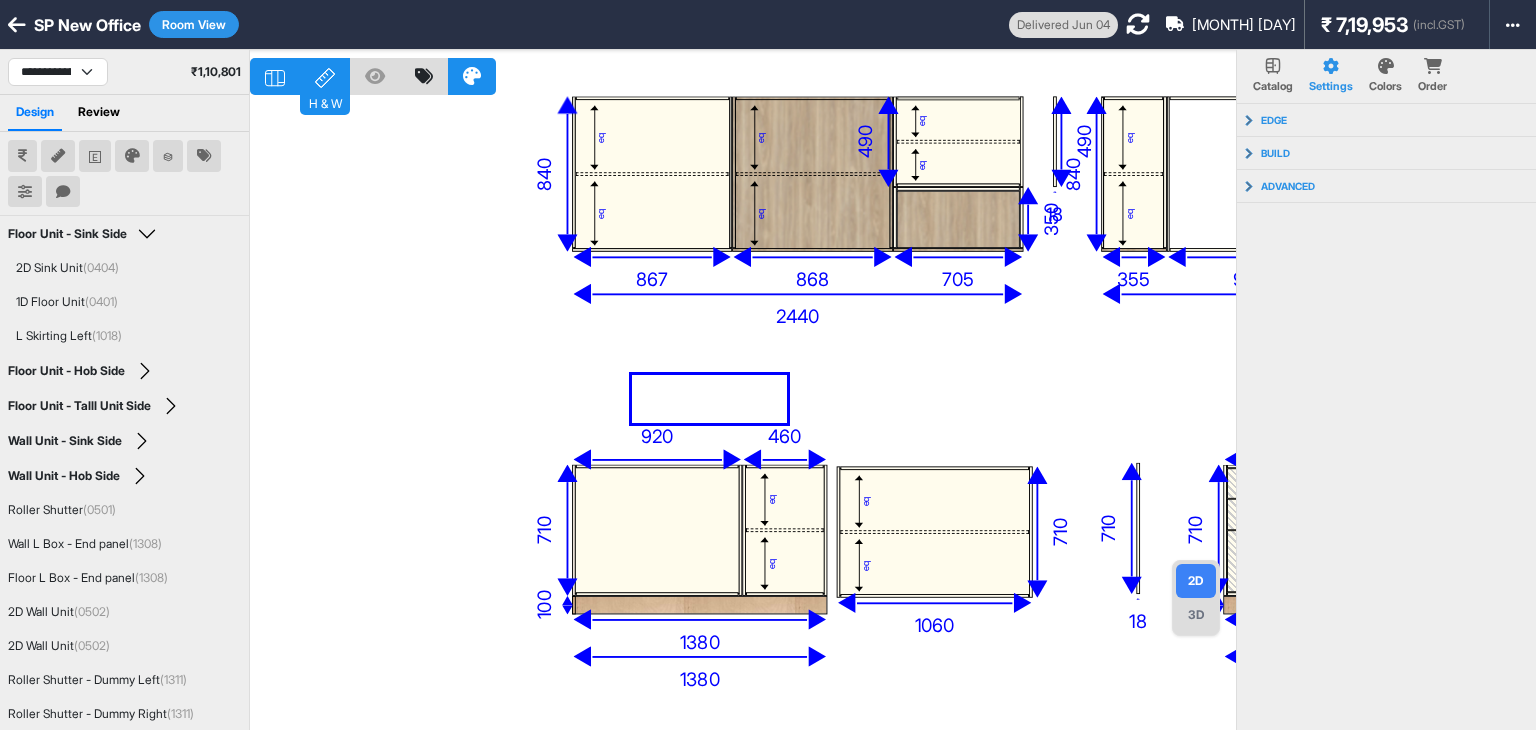 drag, startPoint x: 786, startPoint y: 375, endPoint x: 531, endPoint y: 461, distance: 269.1115 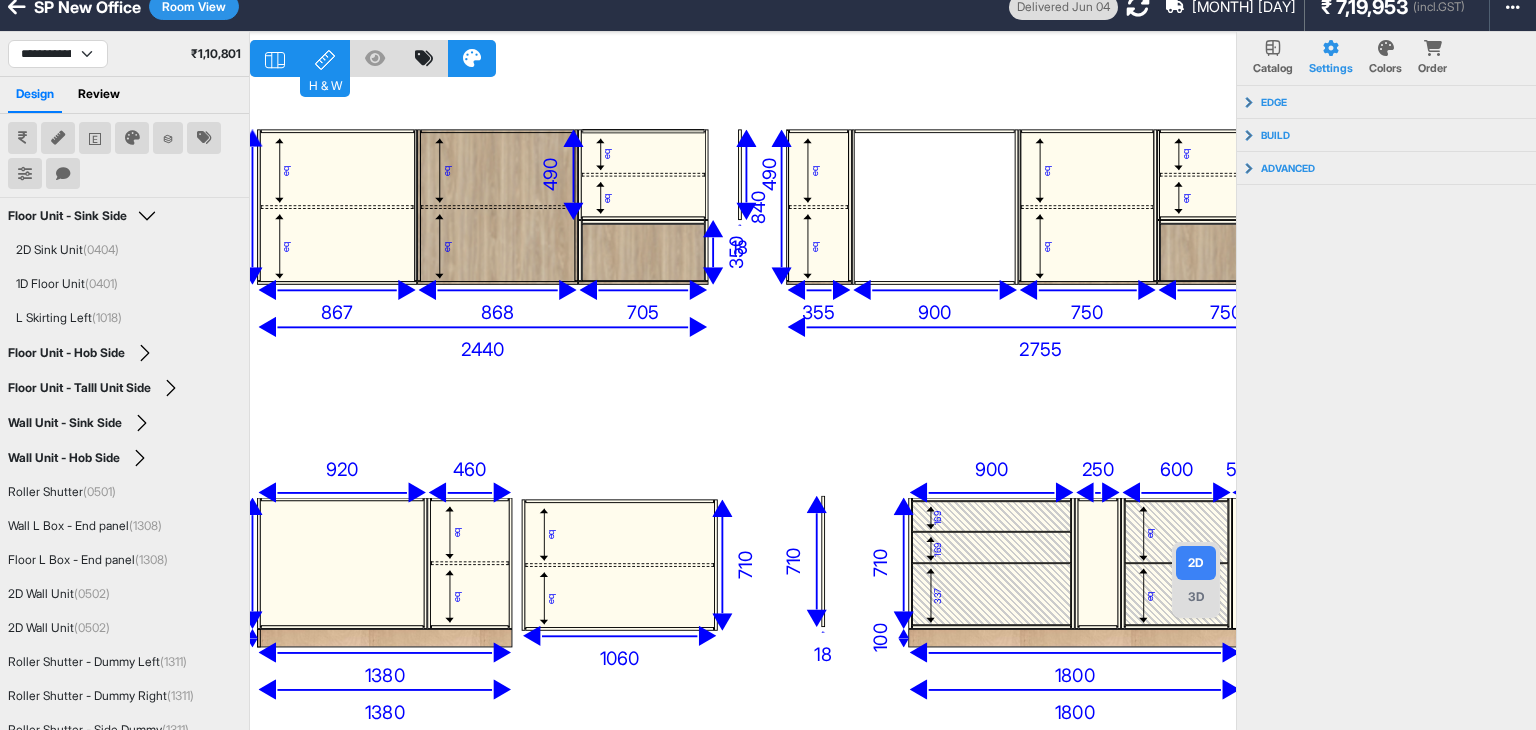 drag, startPoint x: 854, startPoint y: 402, endPoint x: 552, endPoint y: 458, distance: 307.14816 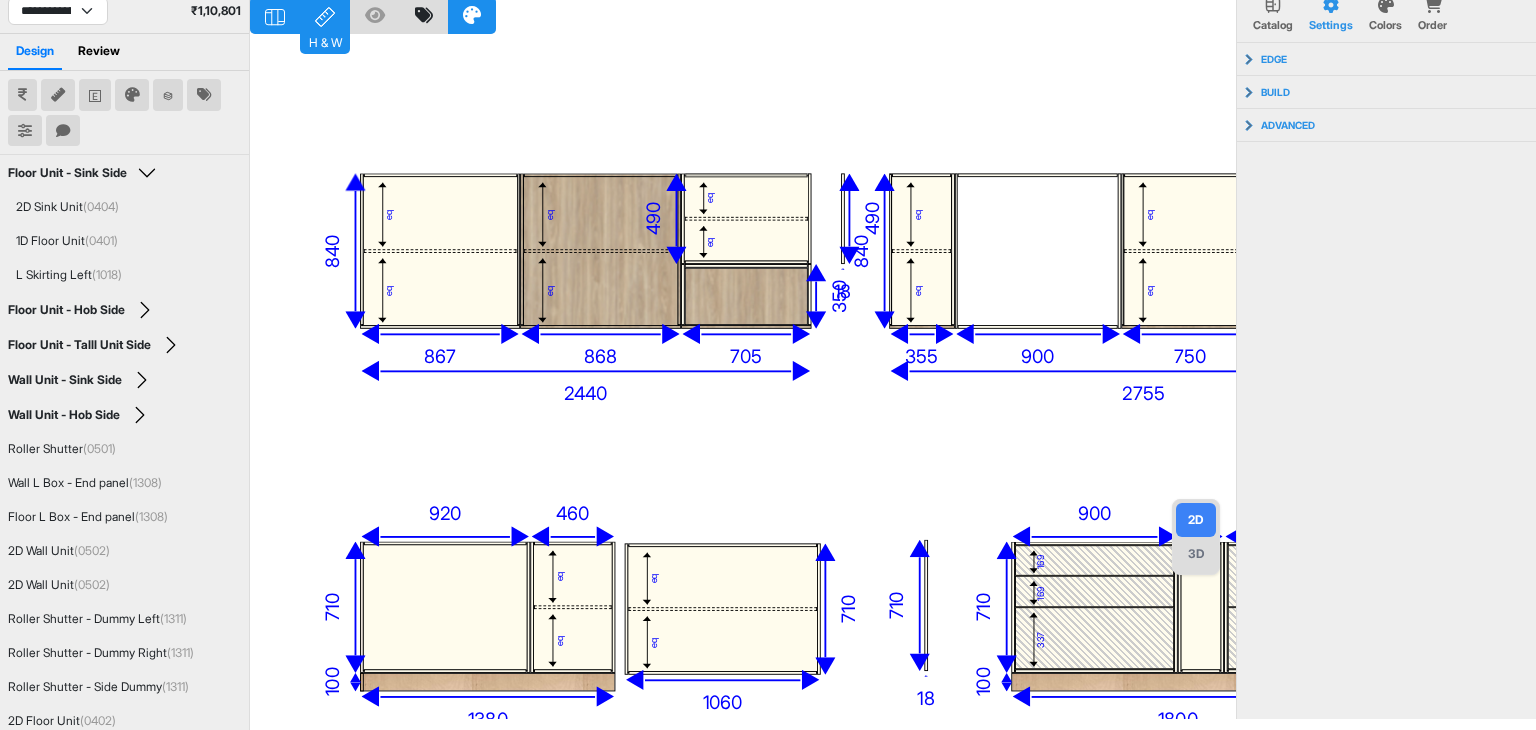 drag, startPoint x: 732, startPoint y: 407, endPoint x: 830, endPoint y: 489, distance: 127.78106 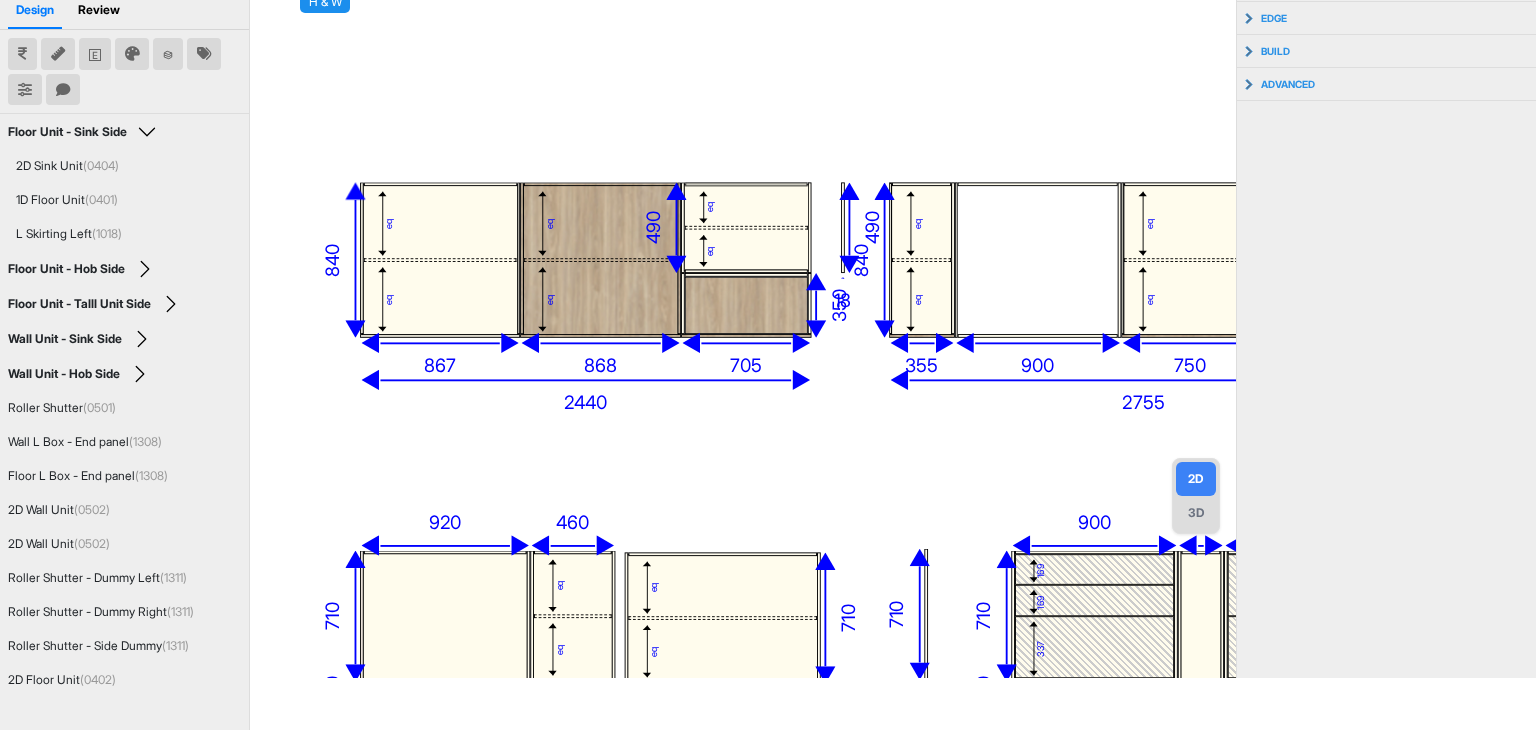 scroll, scrollTop: 0, scrollLeft: 0, axis: both 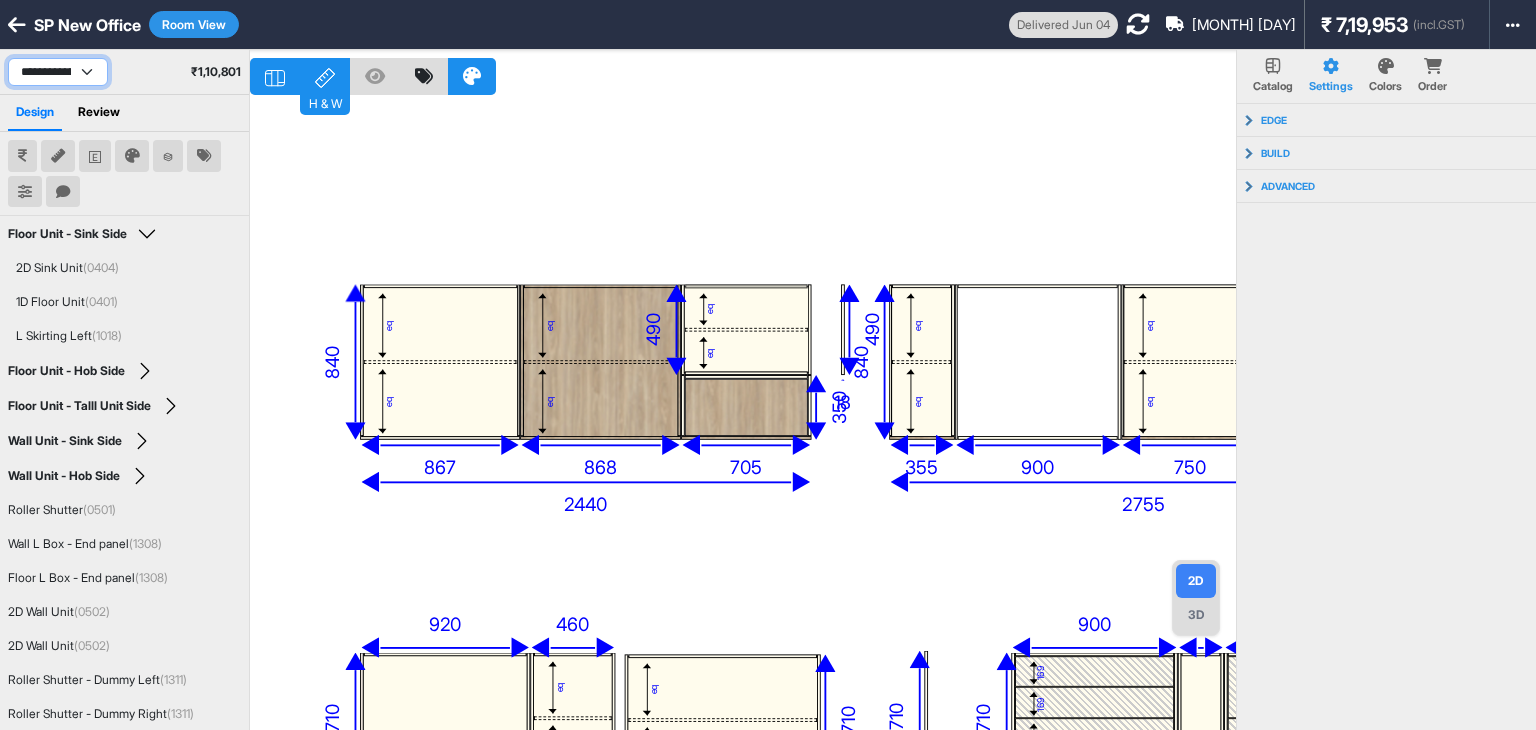 click on "**********" at bounding box center [58, 72] 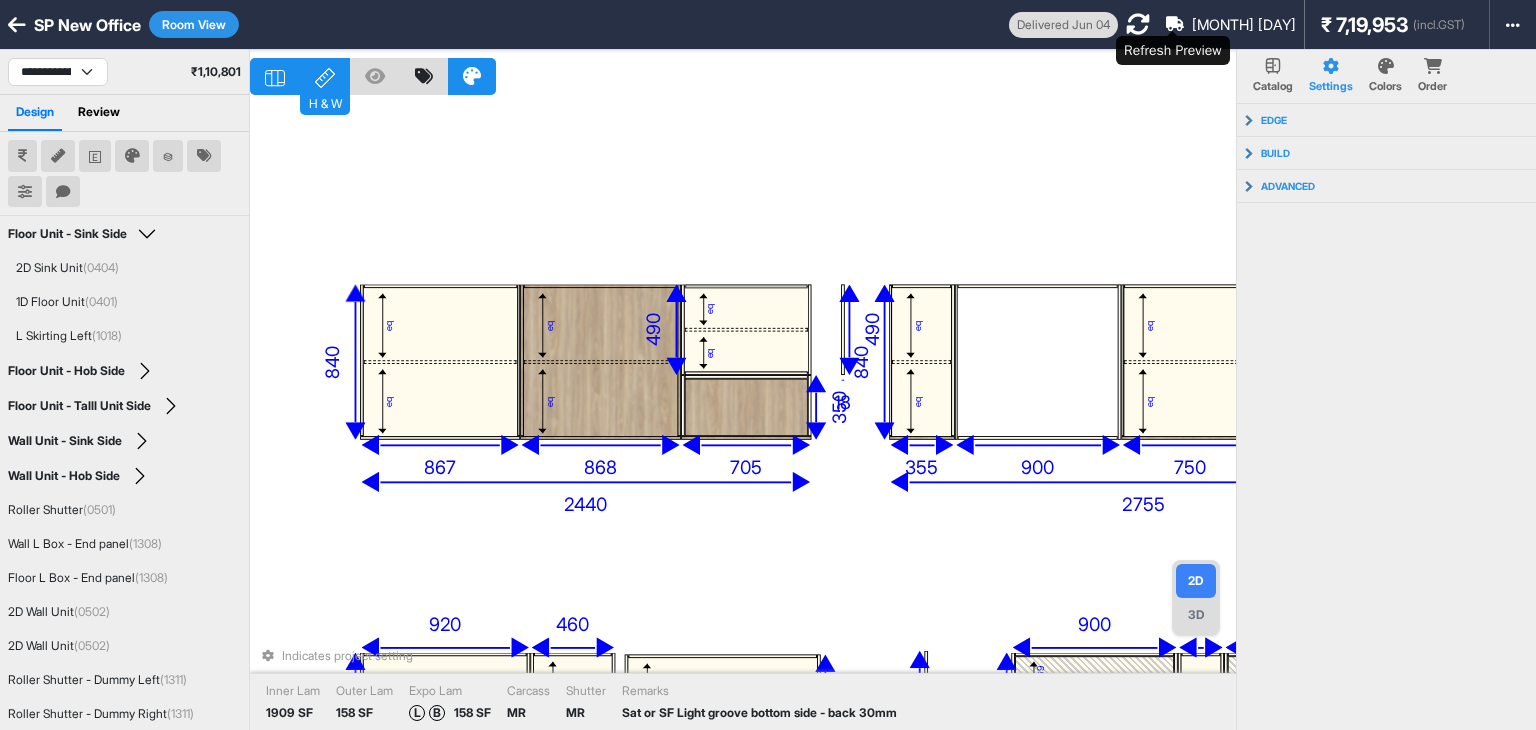 click at bounding box center [1138, 24] 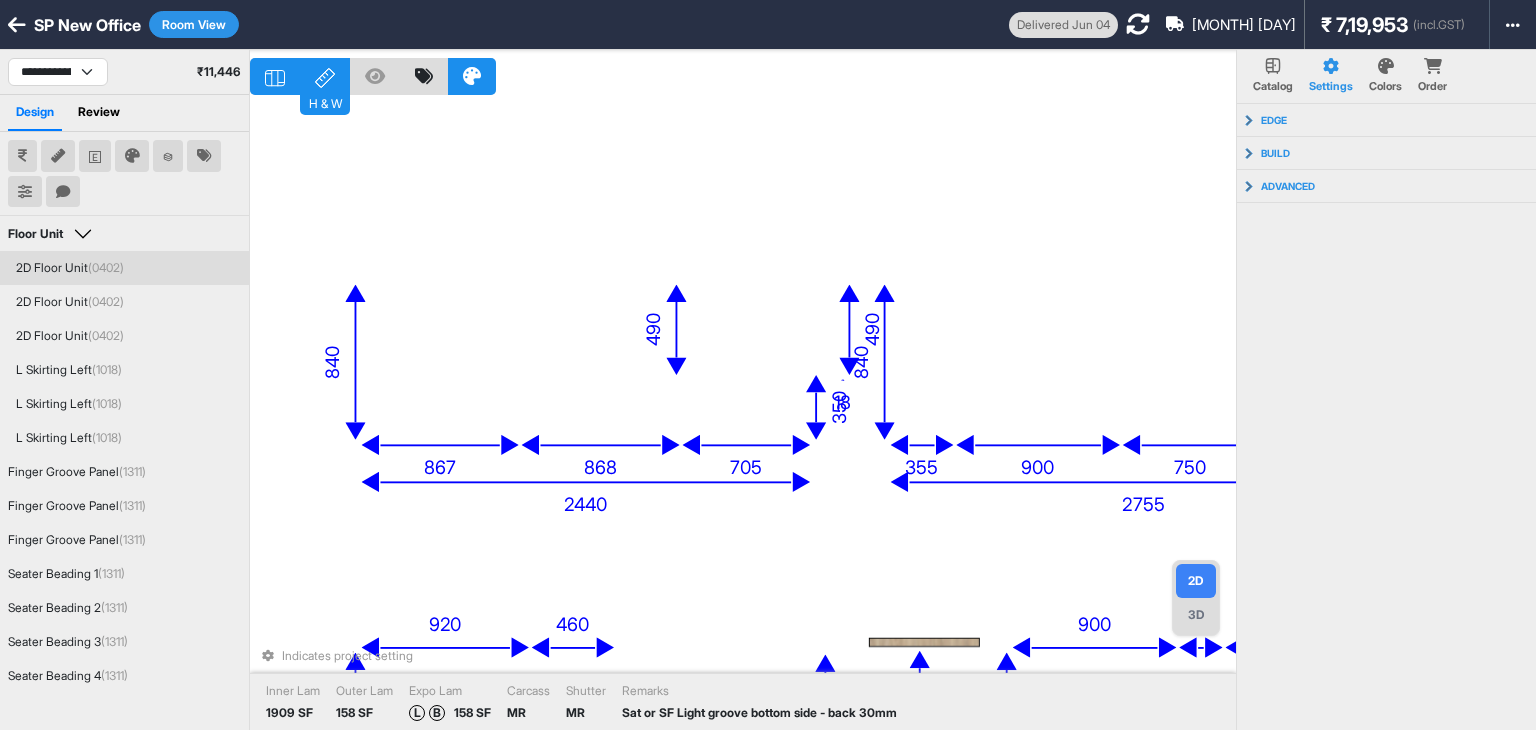 click on "(0402)" at bounding box center (106, 267) 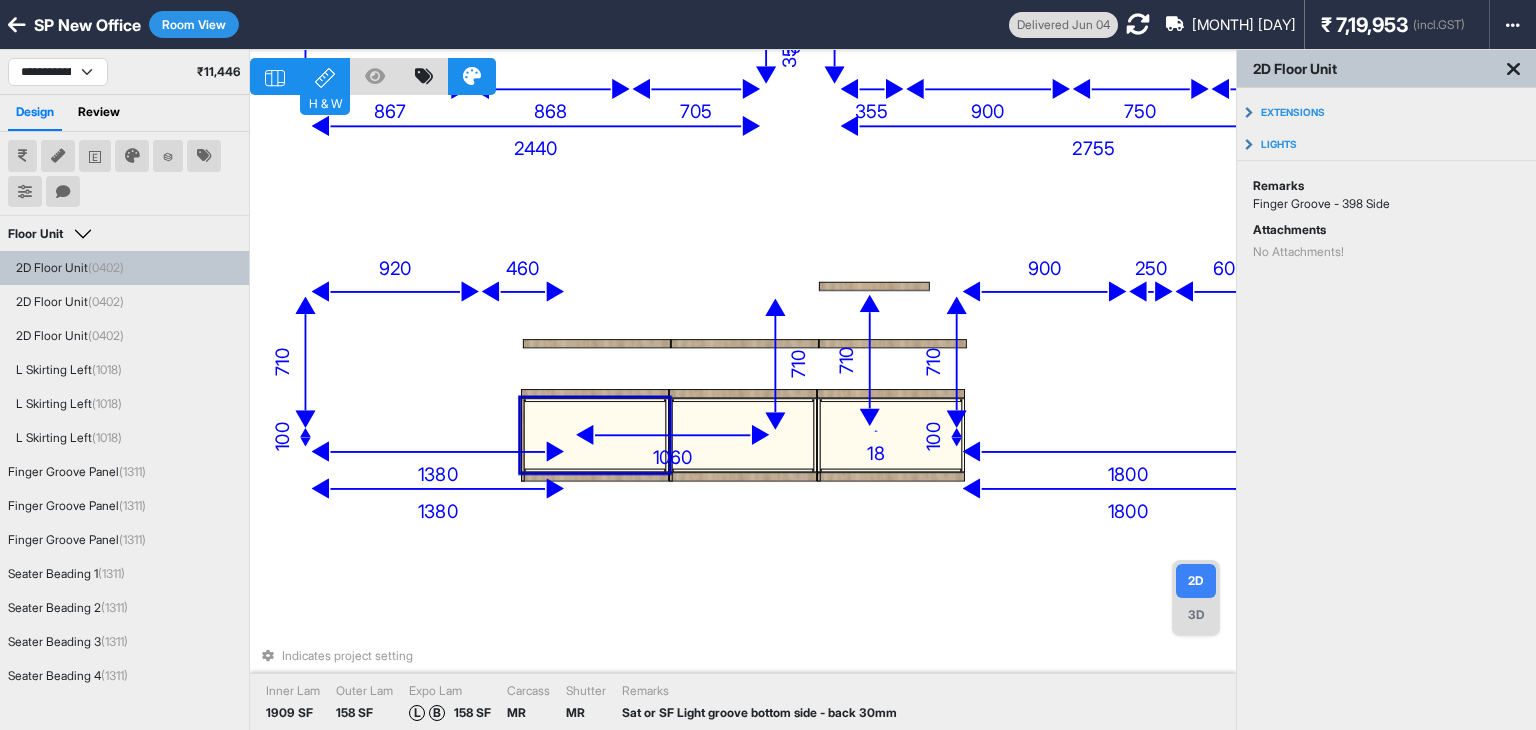click on "Room View" at bounding box center [194, 24] 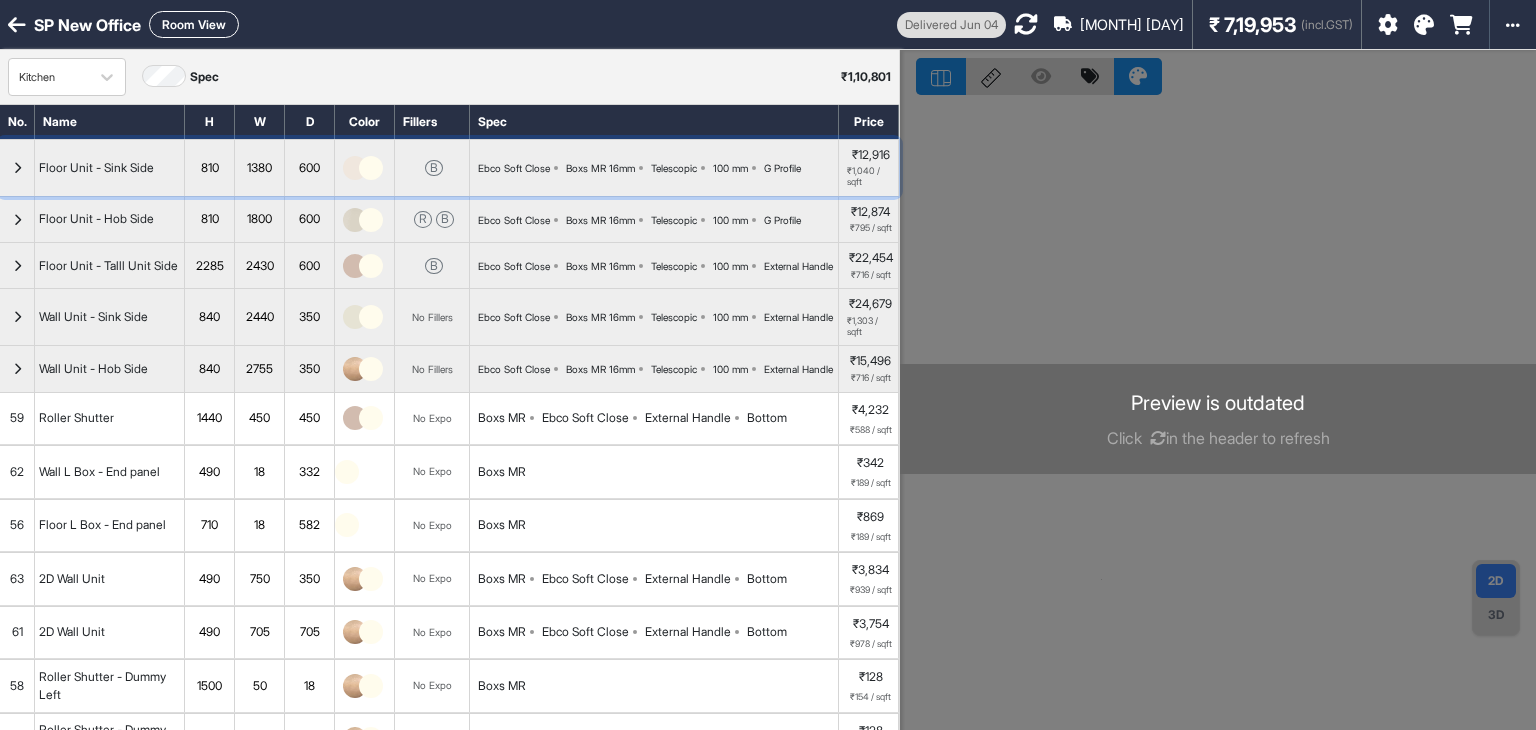 click on "Boxs MR 16mm" at bounding box center [514, 168] 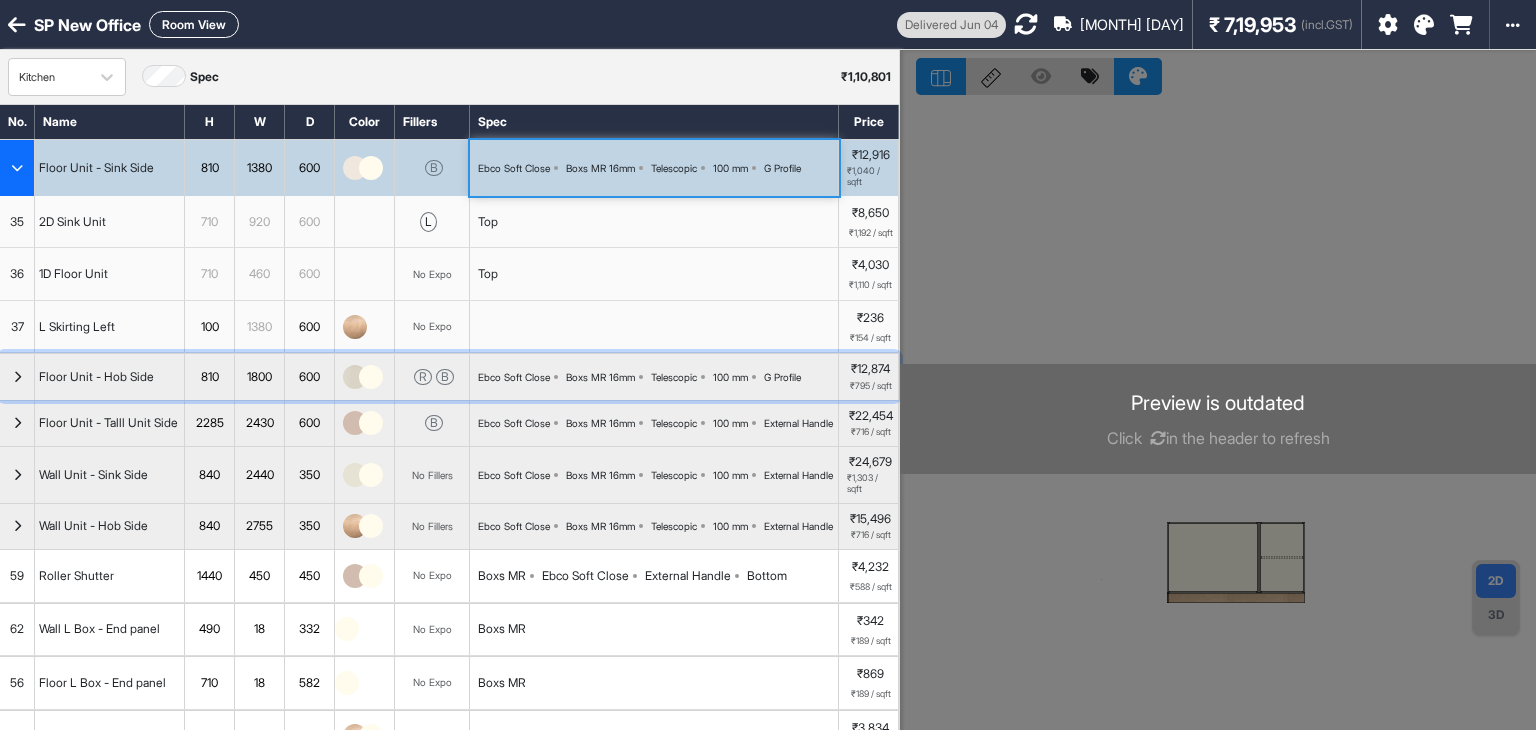 click on "Ebco Soft Close Boxs MR 16mm Telescopic 100 mm G Profile" at bounding box center (654, 376) 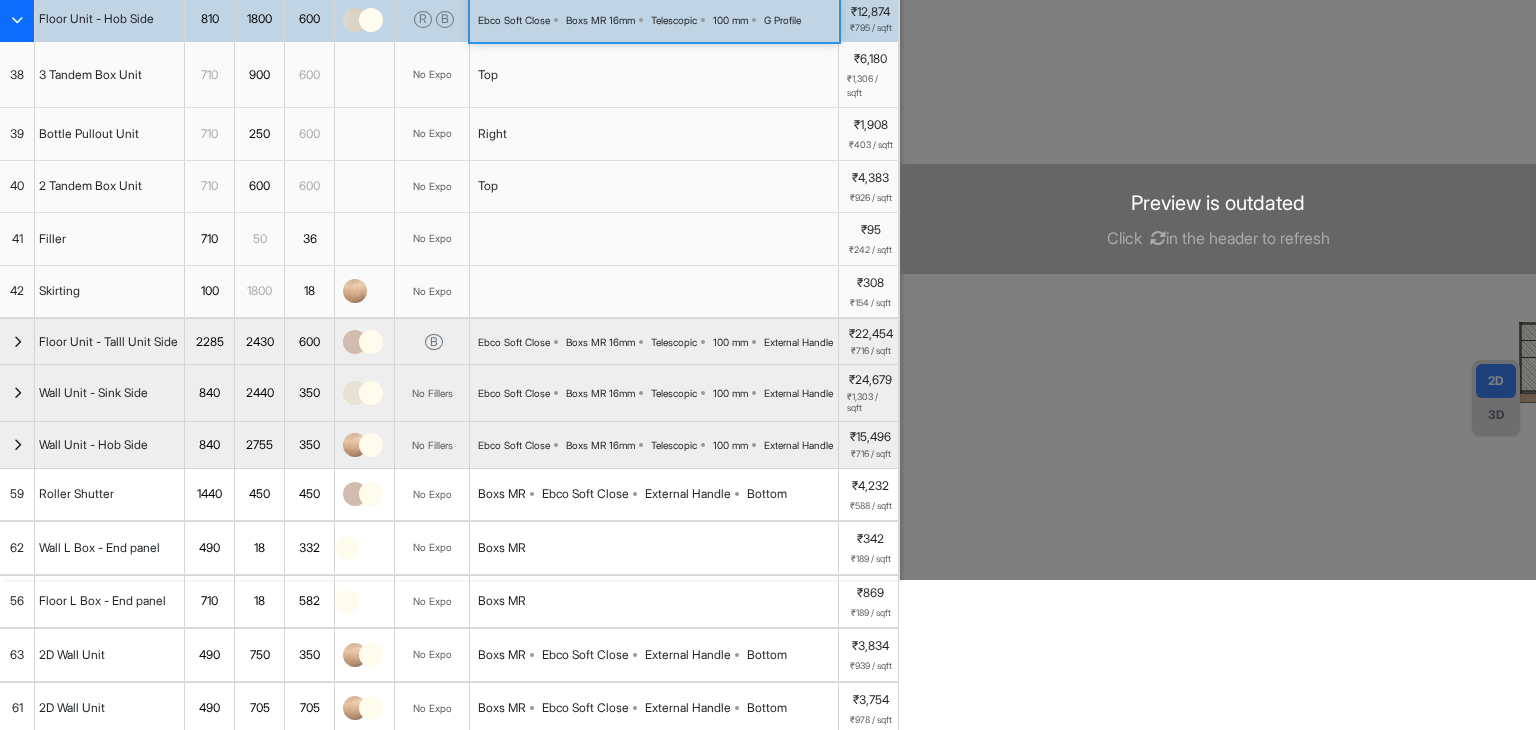 scroll, scrollTop: 0, scrollLeft: 0, axis: both 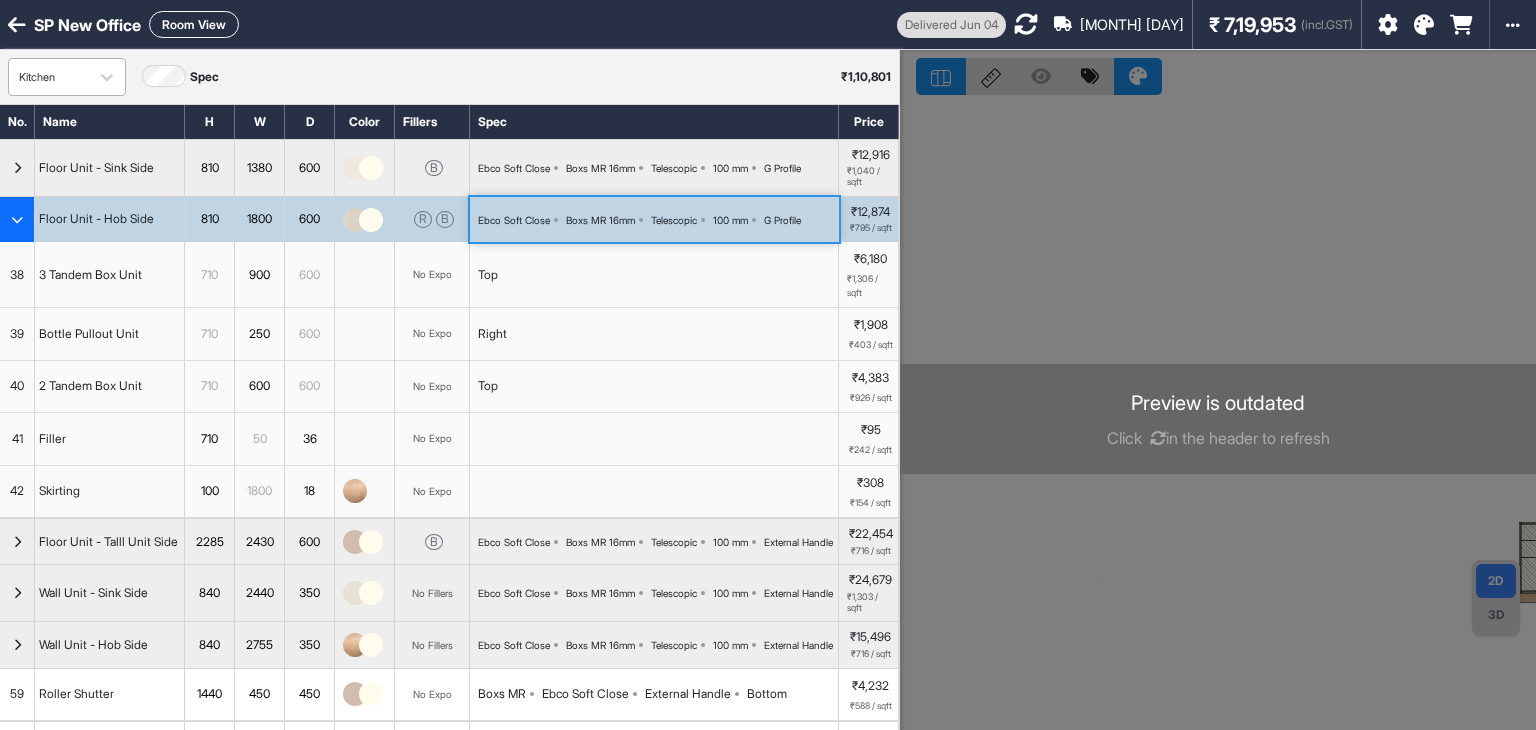 click on "Kitchen" at bounding box center (49, 77) 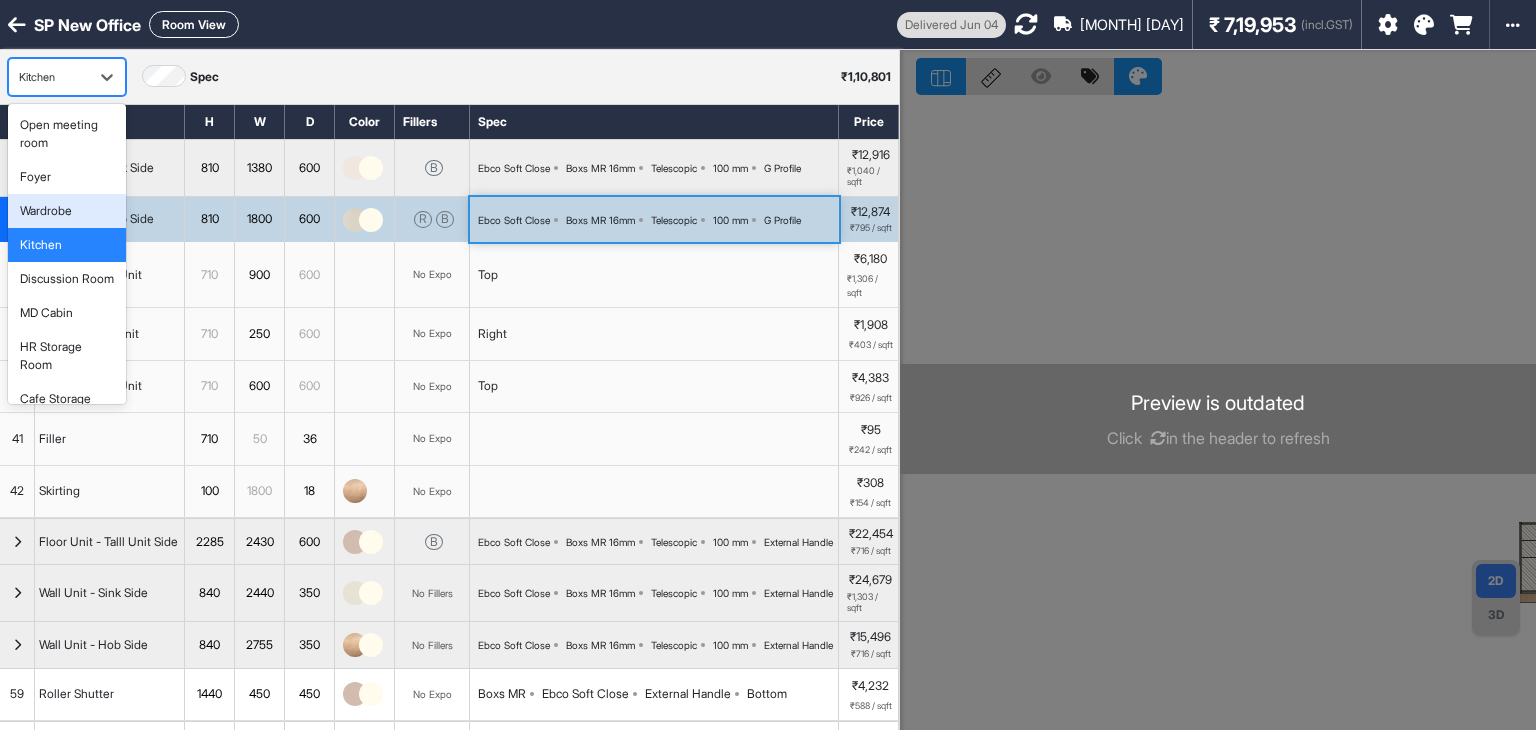 click on "Wardrobe" at bounding box center (67, 211) 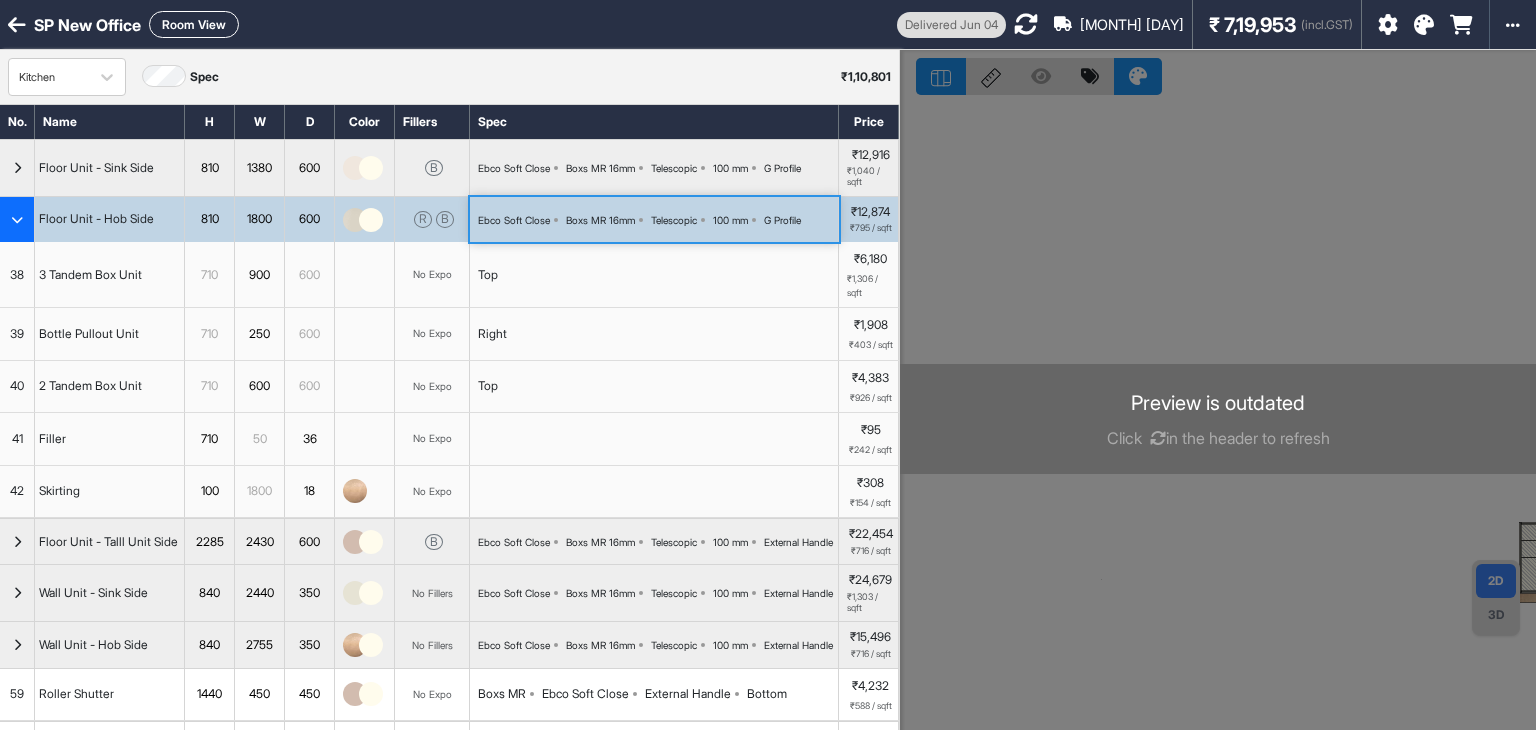 click on "Top" at bounding box center (654, 274) 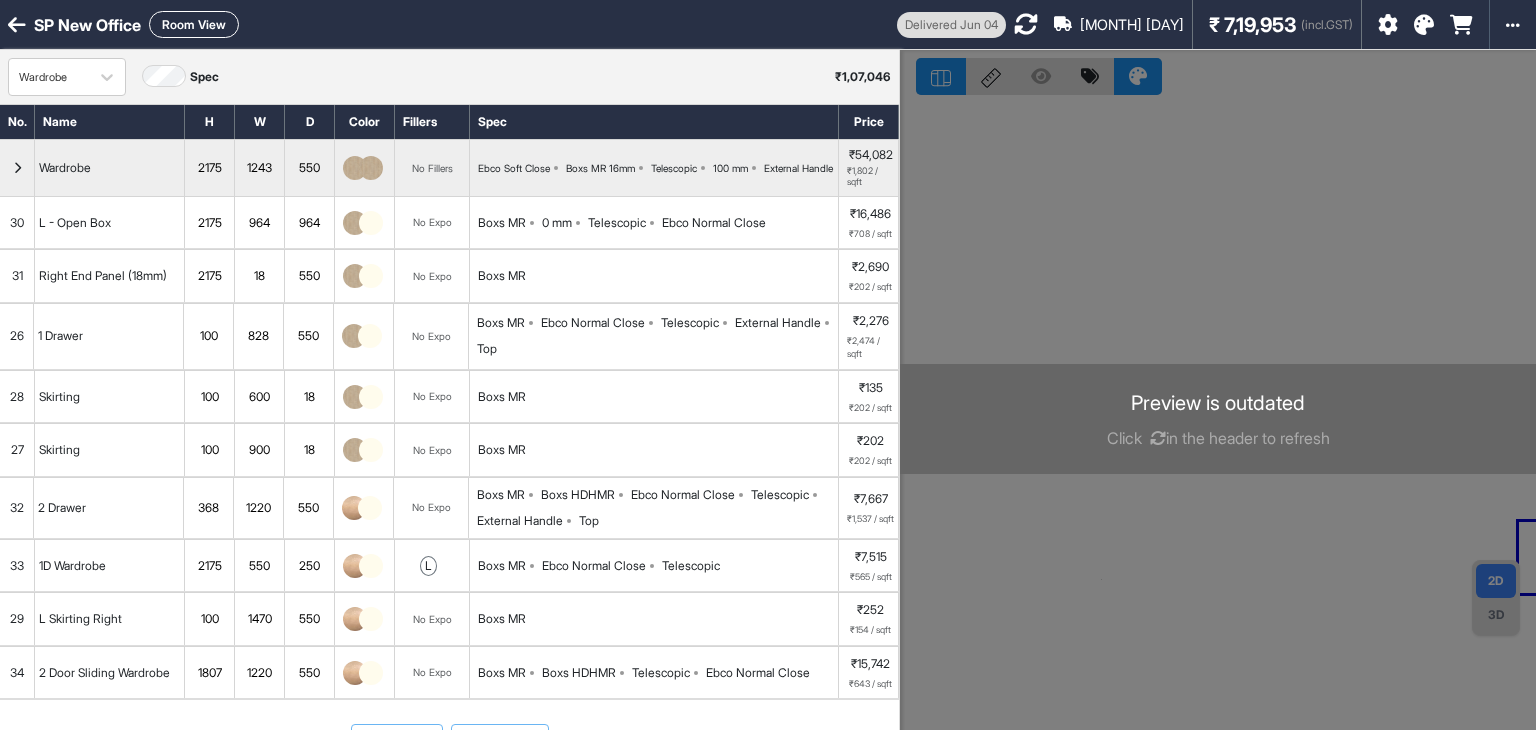 click on "Telescopic" at bounding box center [502, 223] 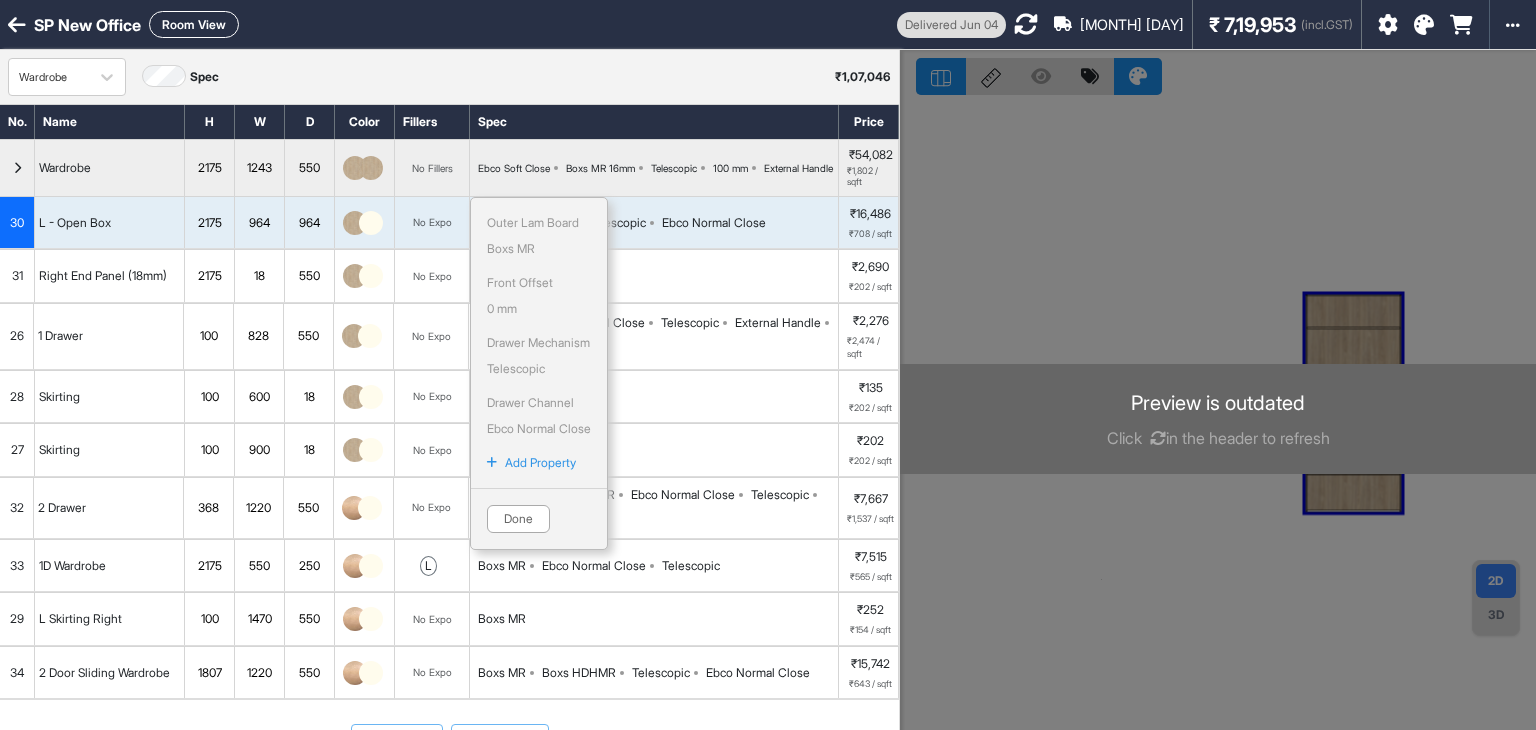 click at bounding box center [1218, 415] 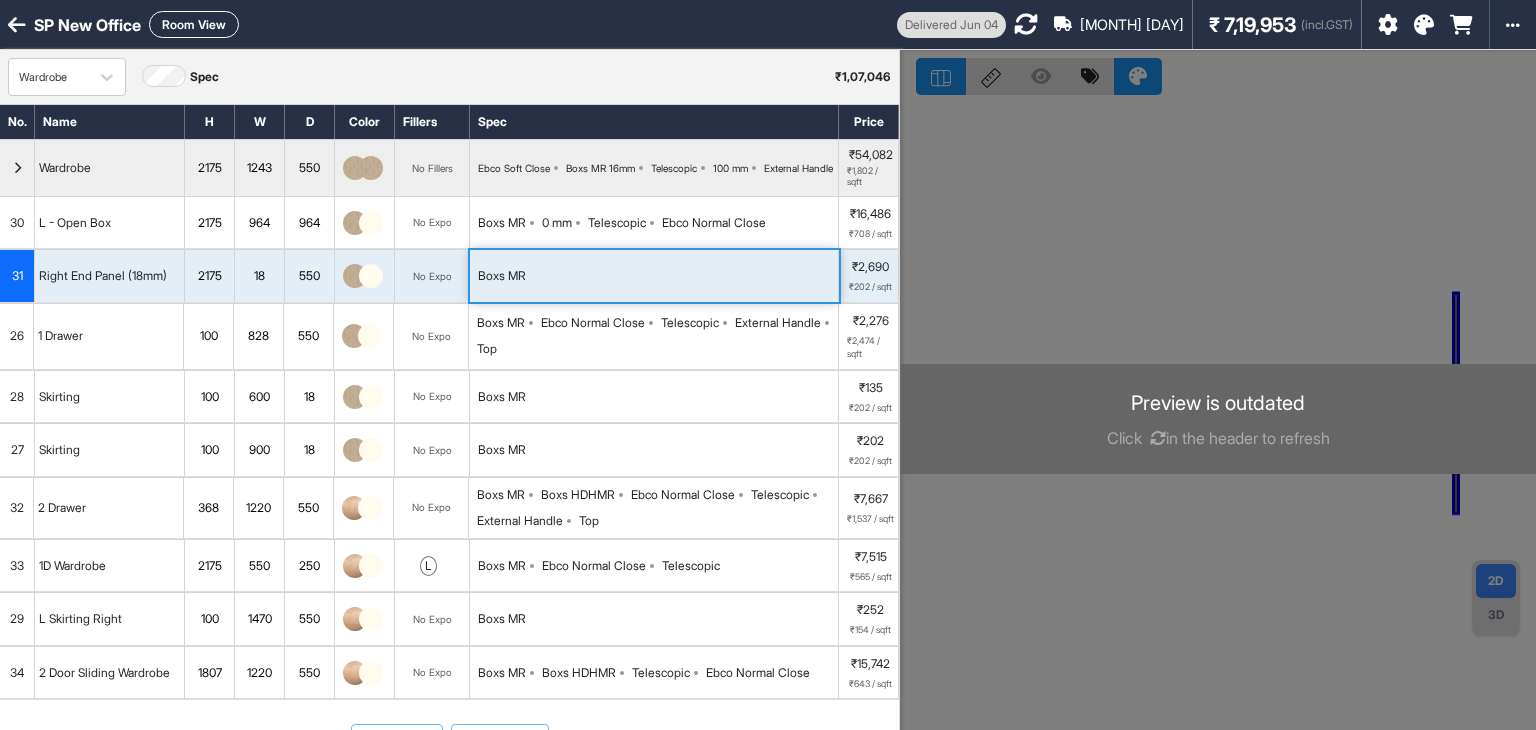 click on "Boxs MR 0 mm Telescopic Ebco Normal Close" at bounding box center [654, 223] 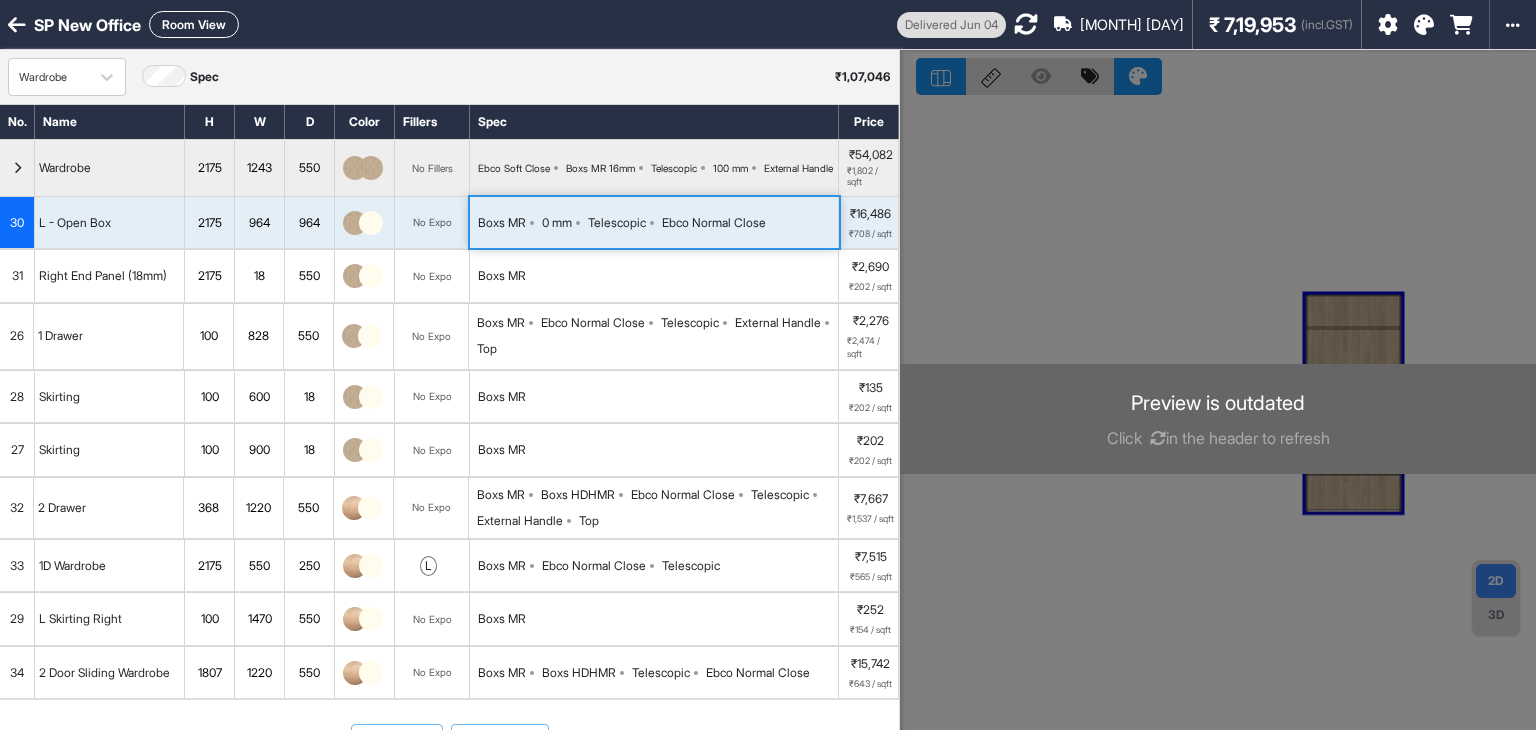 click on "Boxs MR 0 mm Telescopic Ebco Normal Close" at bounding box center [654, 223] 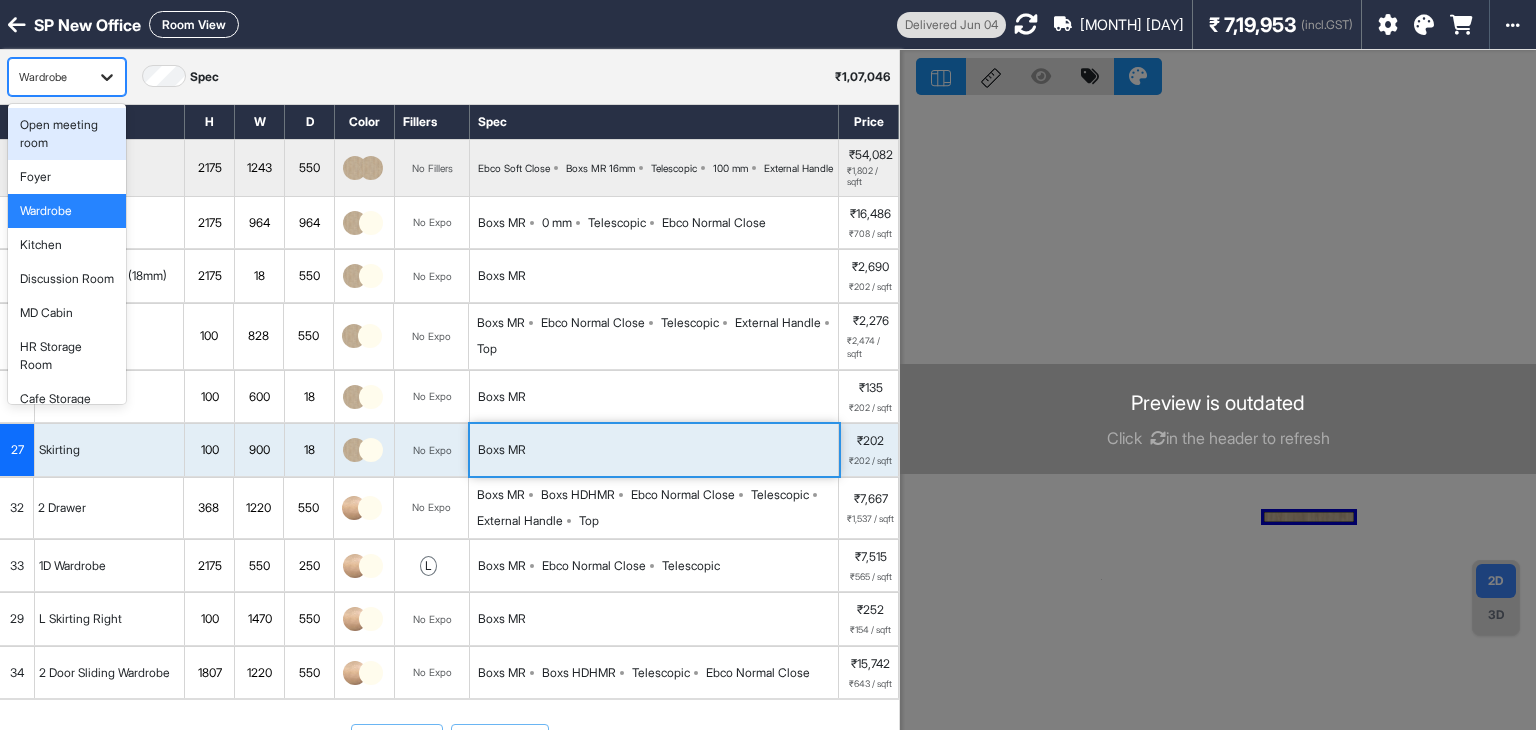 click at bounding box center (107, 77) 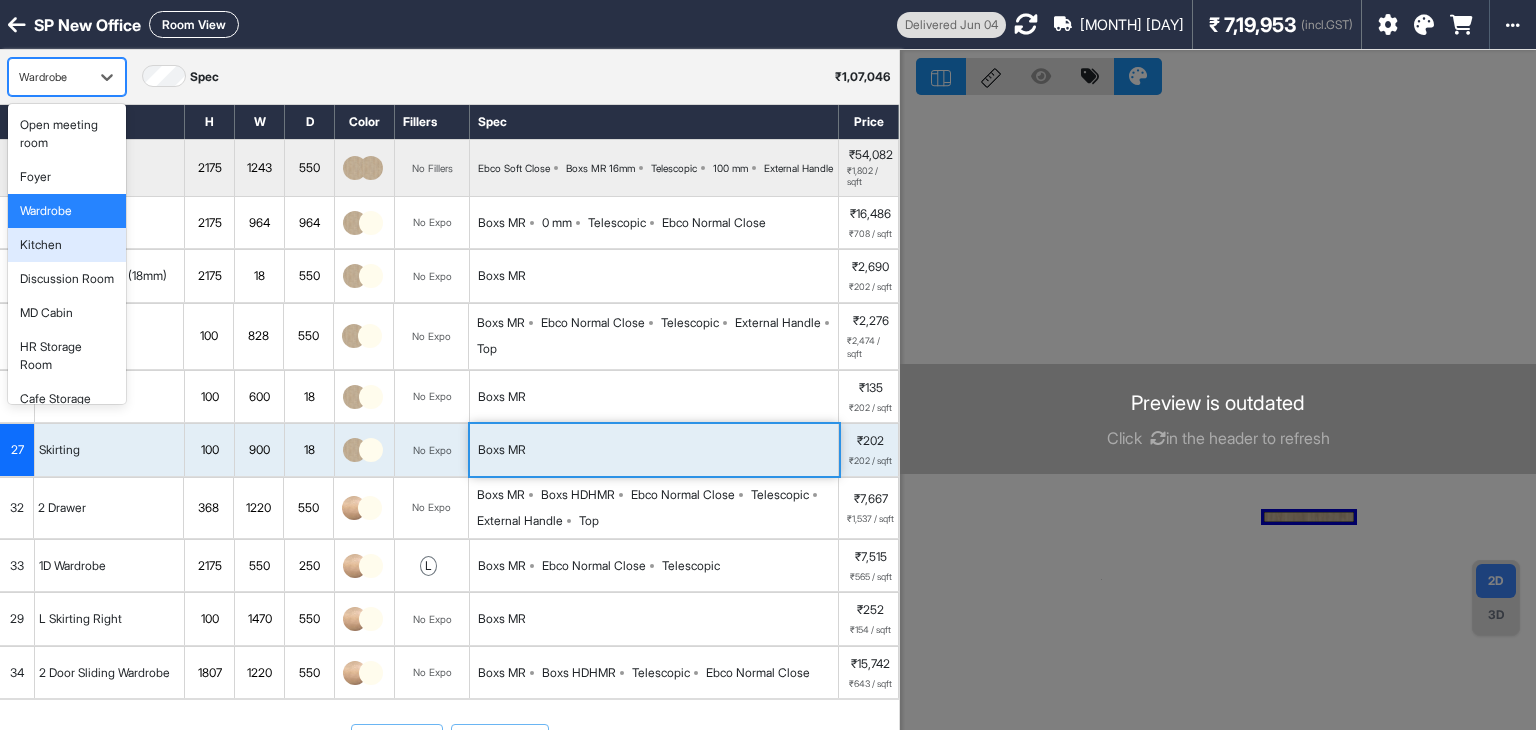 click on "Kitchen" at bounding box center (67, 245) 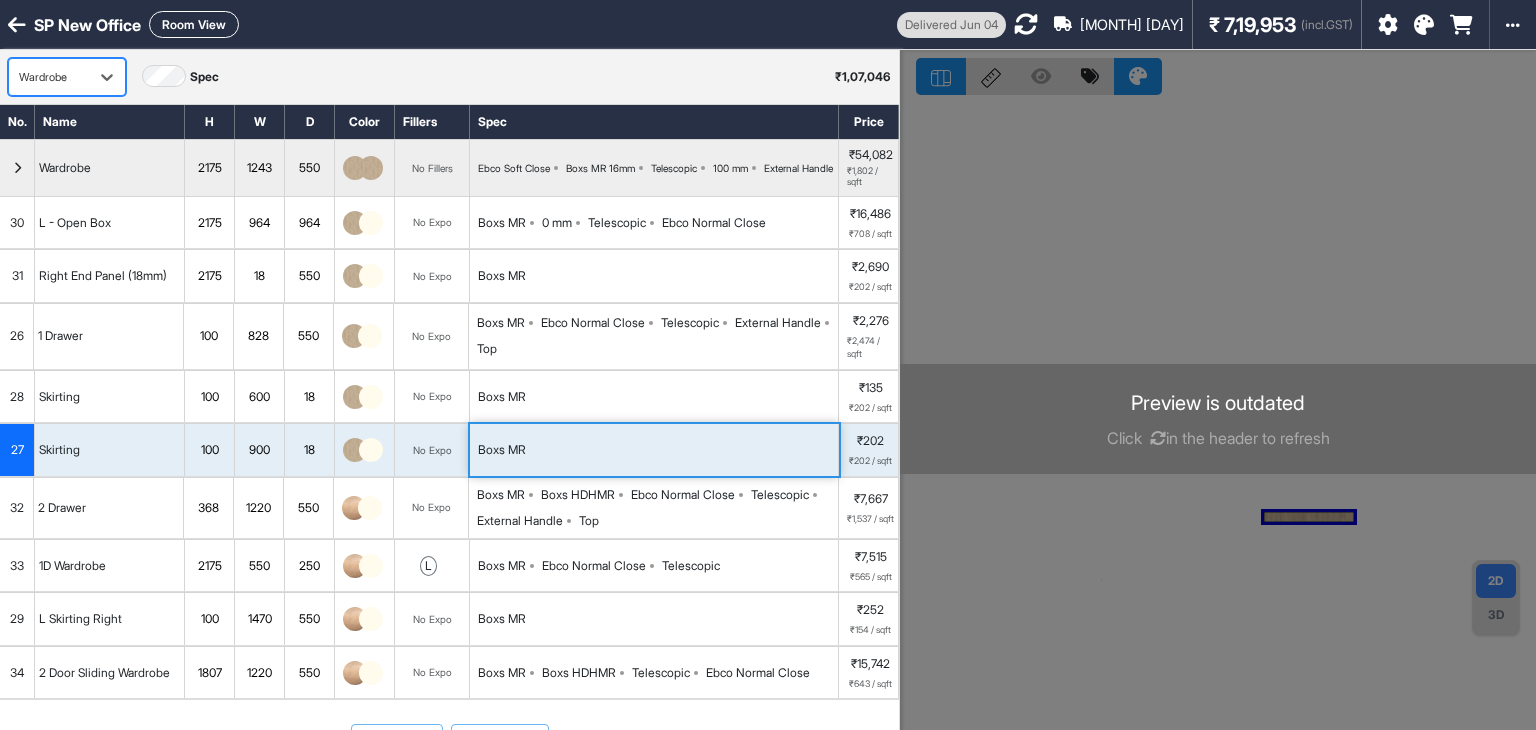 click on "option [object Object], selected. Wardrobe Spec ₹ 1,07,046" at bounding box center [449, 77] 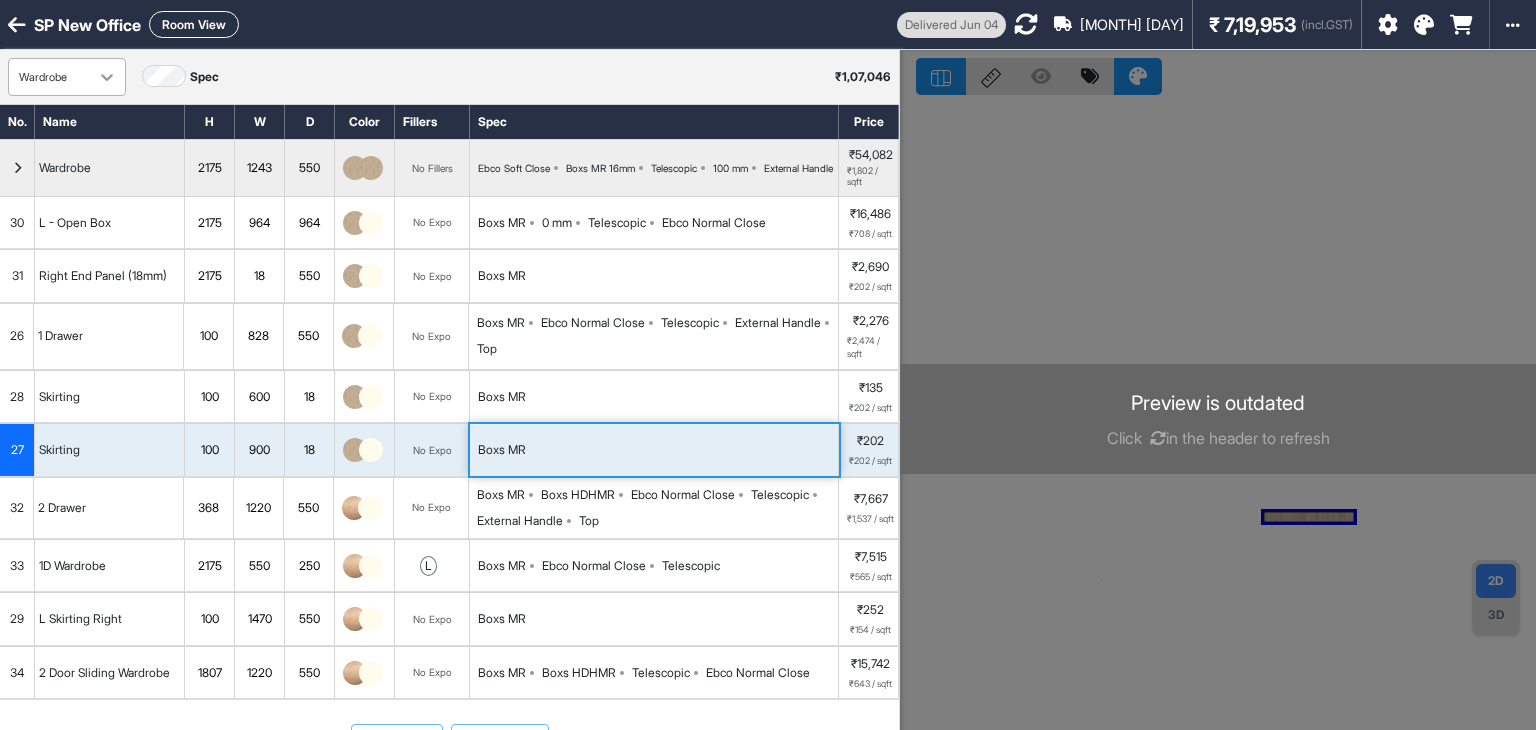 click at bounding box center (107, 77) 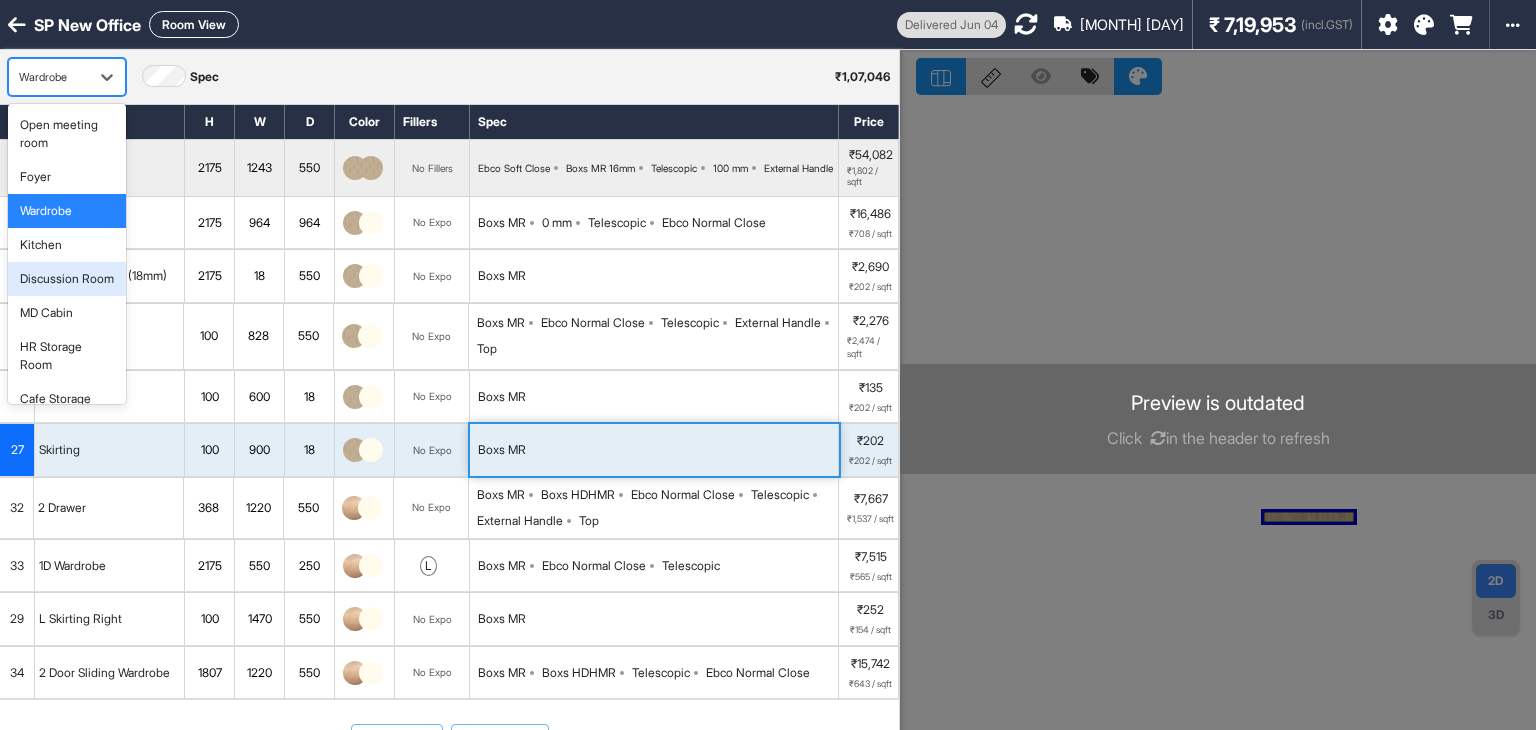 click on "Discussion Room" at bounding box center [67, 279] 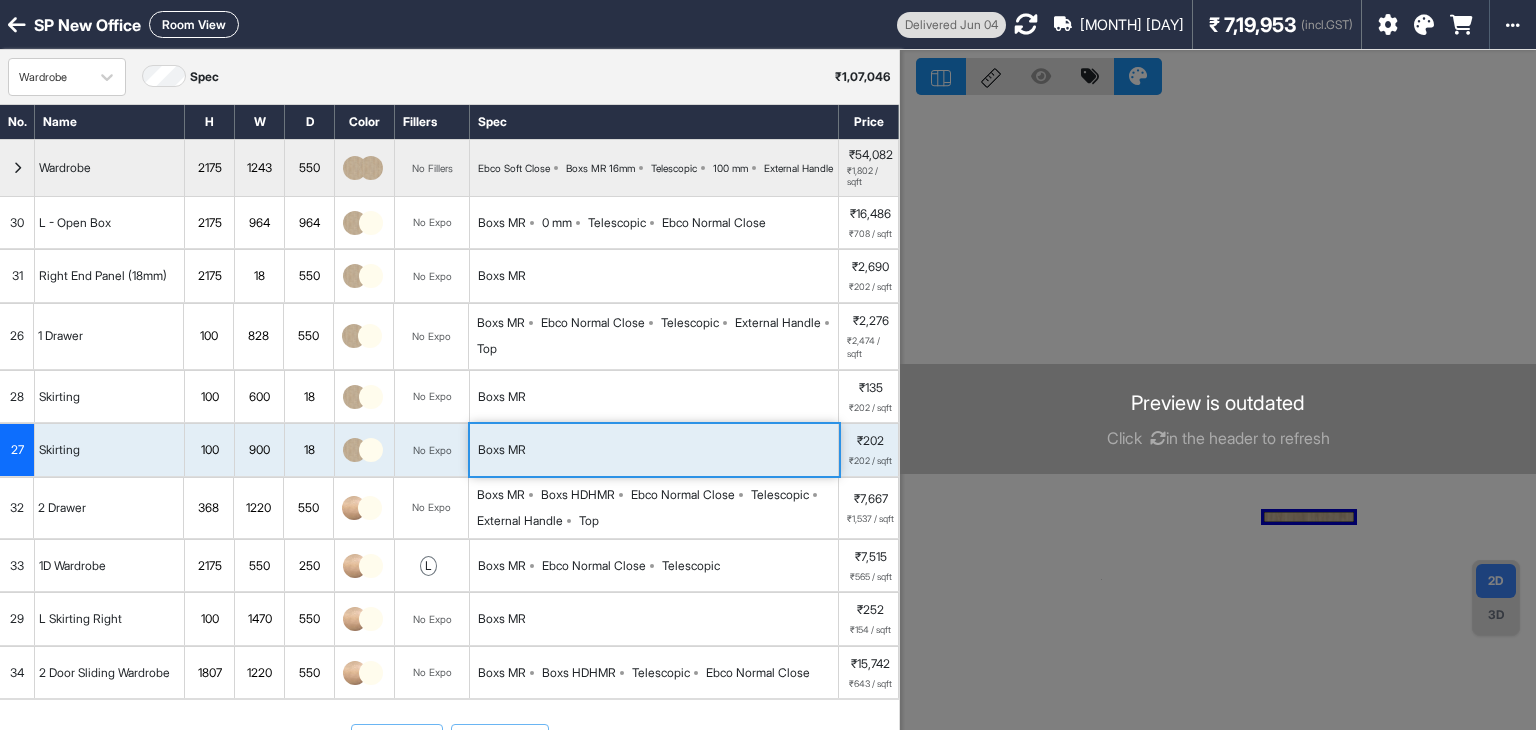 click at bounding box center (1218, 415) 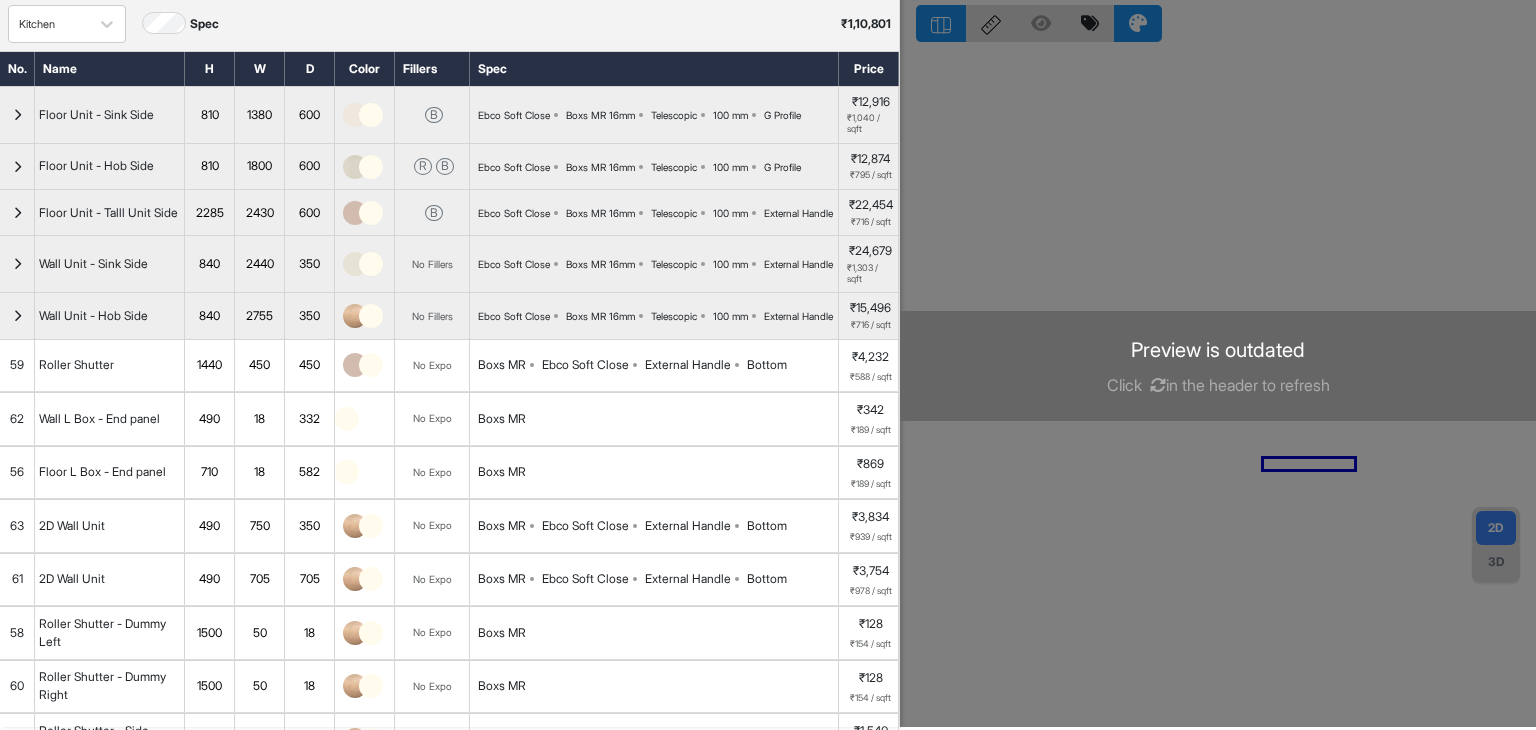 scroll, scrollTop: 0, scrollLeft: 0, axis: both 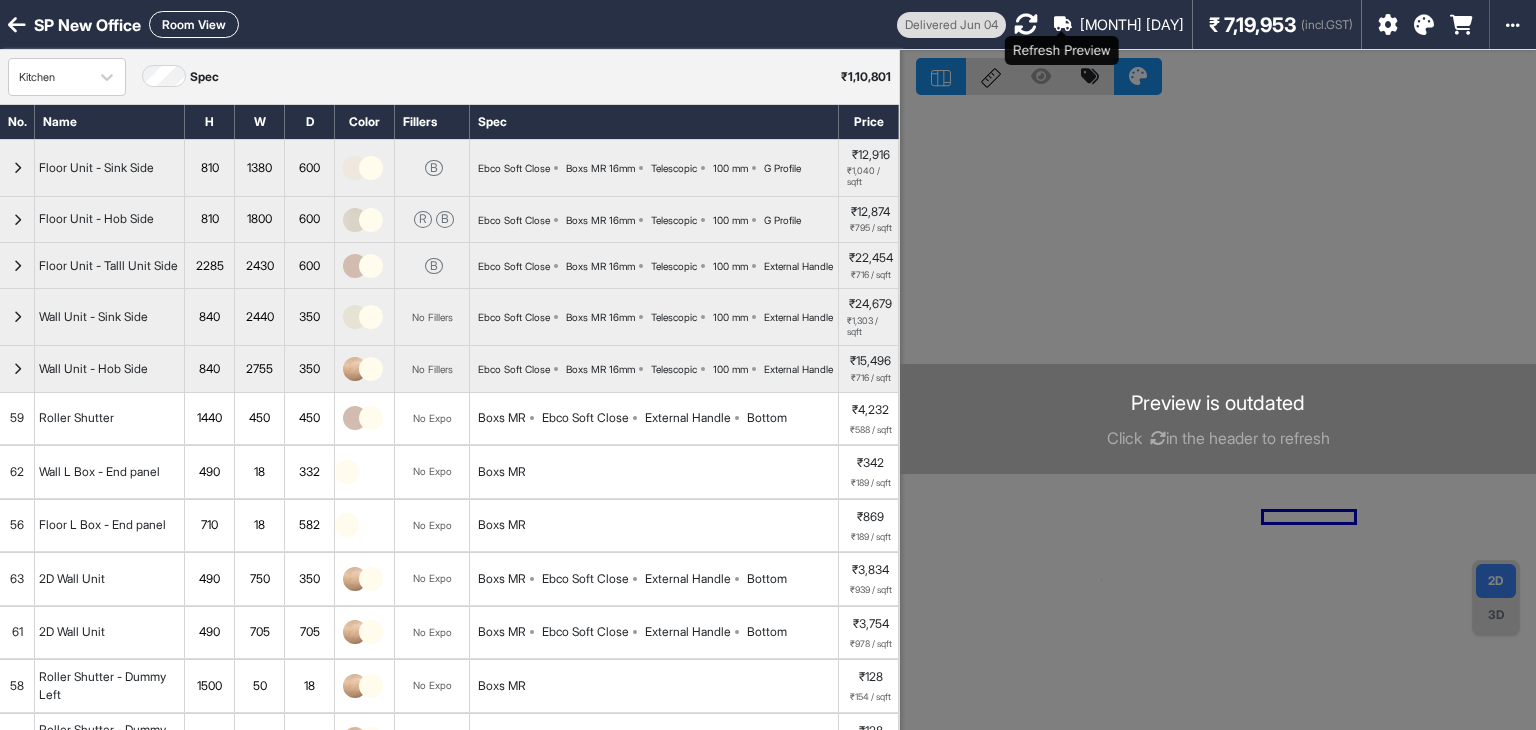 click at bounding box center [1026, 24] 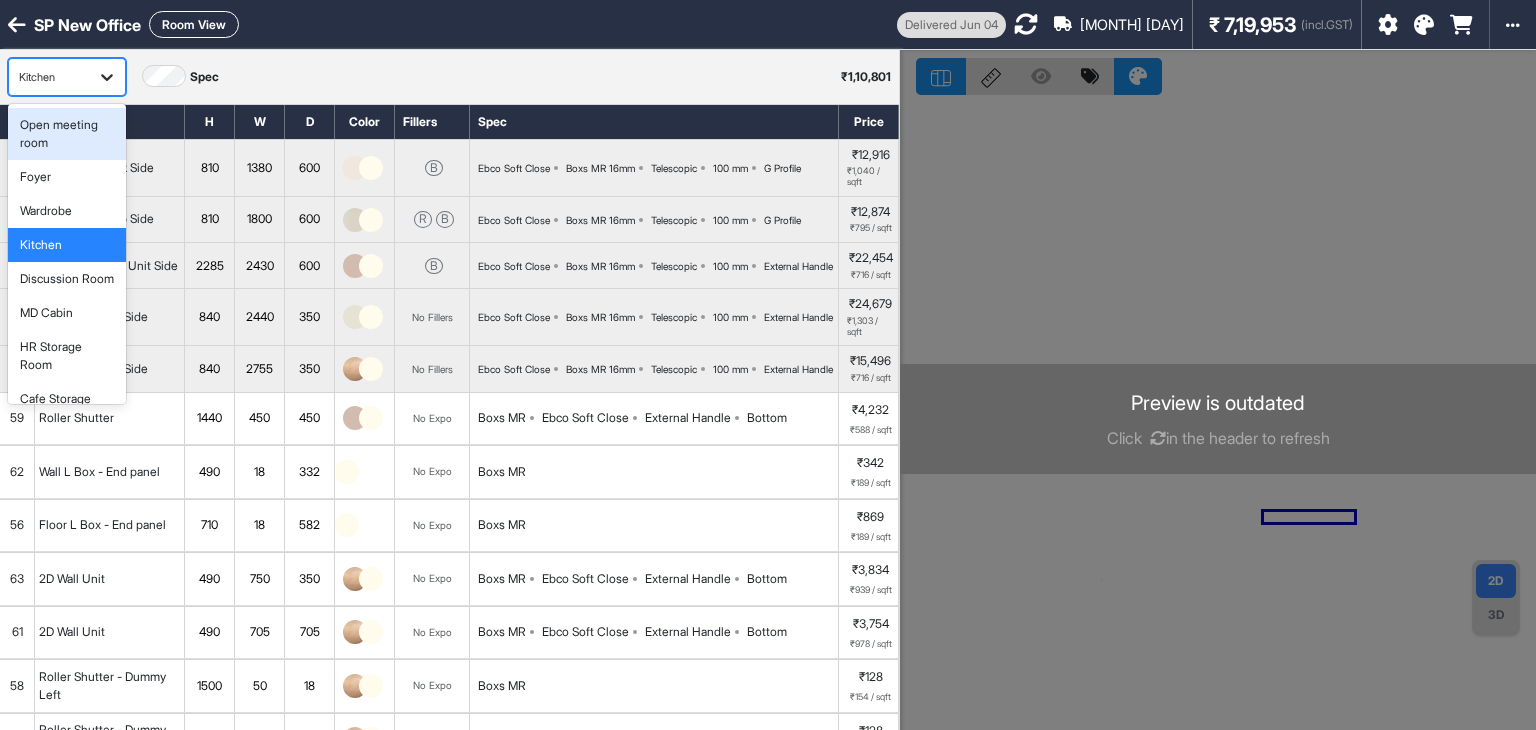 click at bounding box center (107, 77) 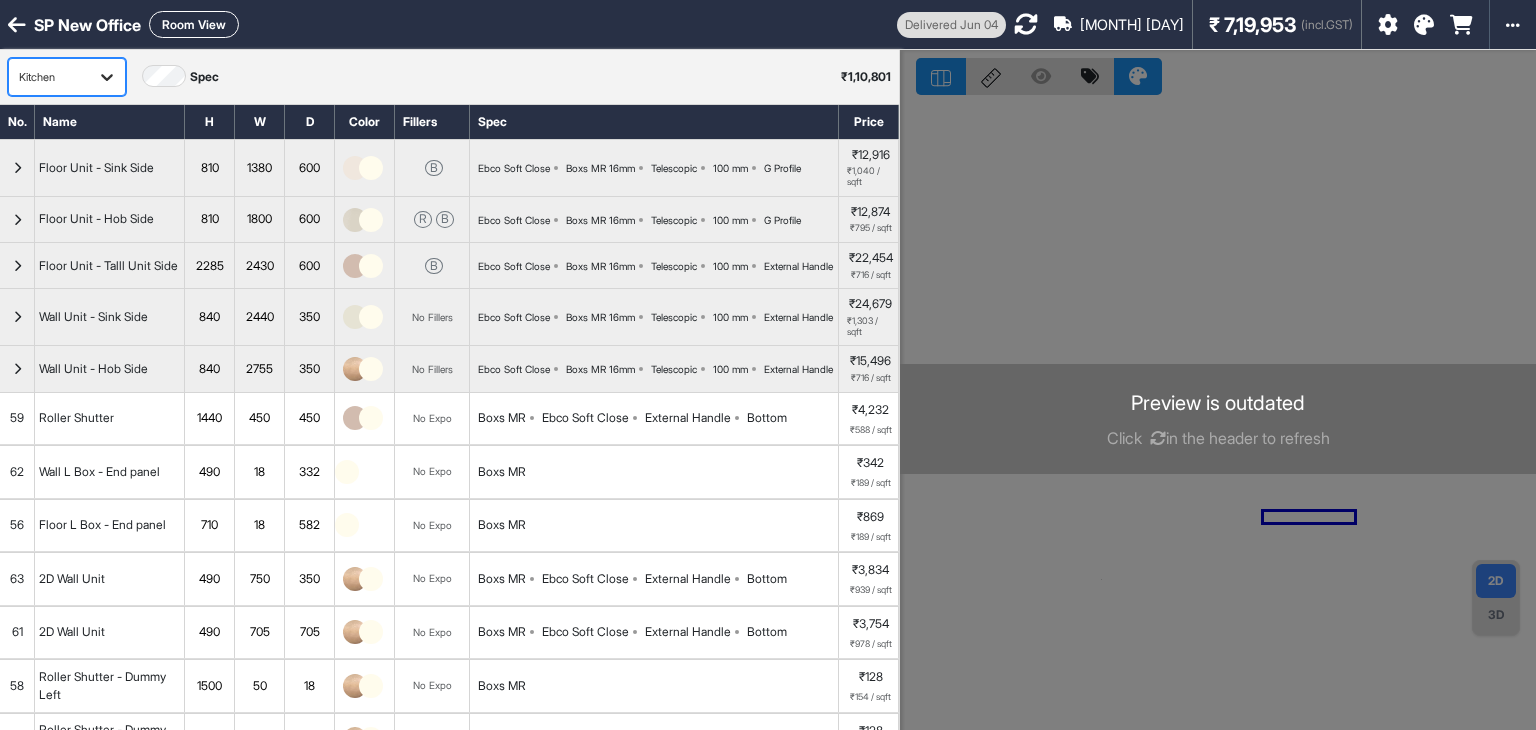 click at bounding box center [107, 77] 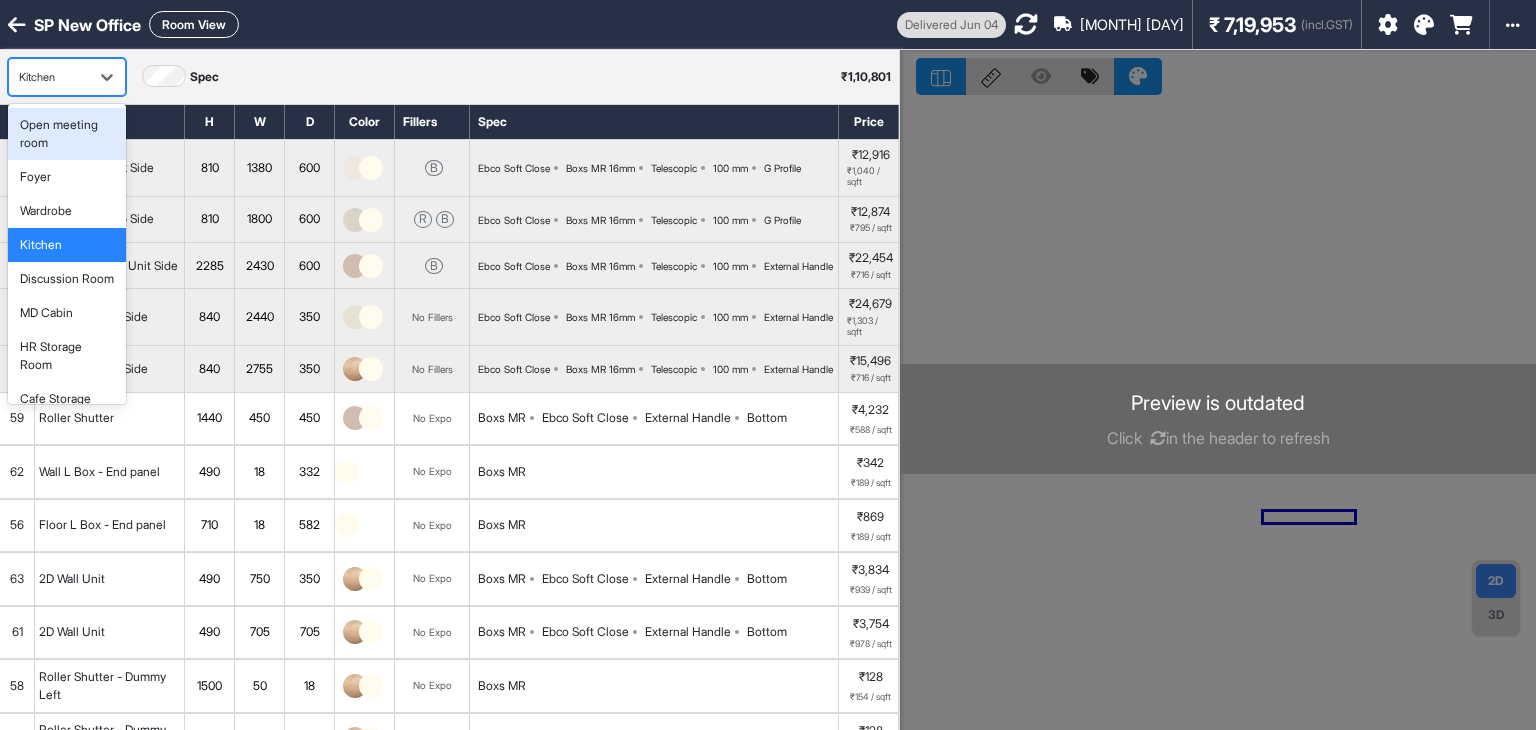 click on "Open meeting room" at bounding box center [67, 134] 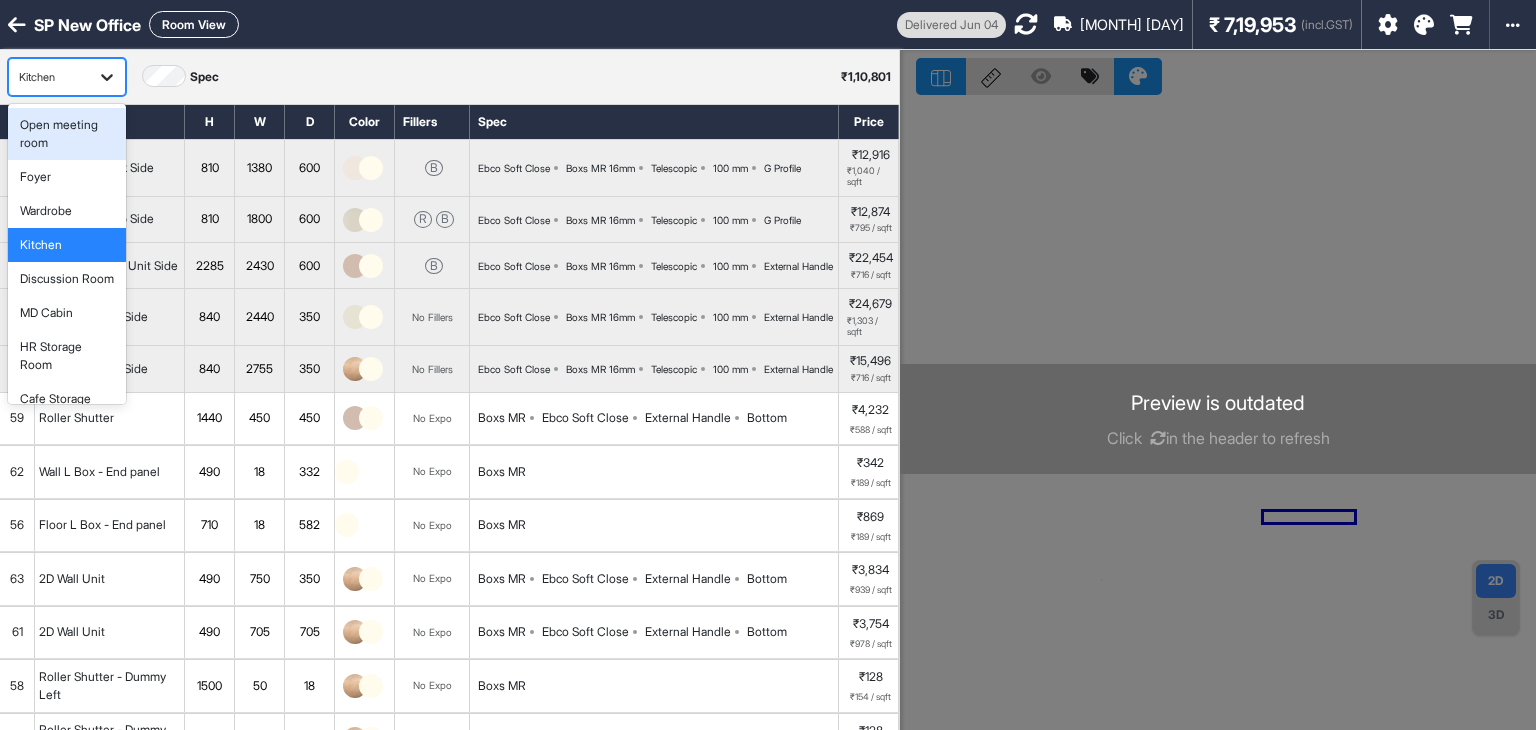 click on "Kitchen" at bounding box center (67, 77) 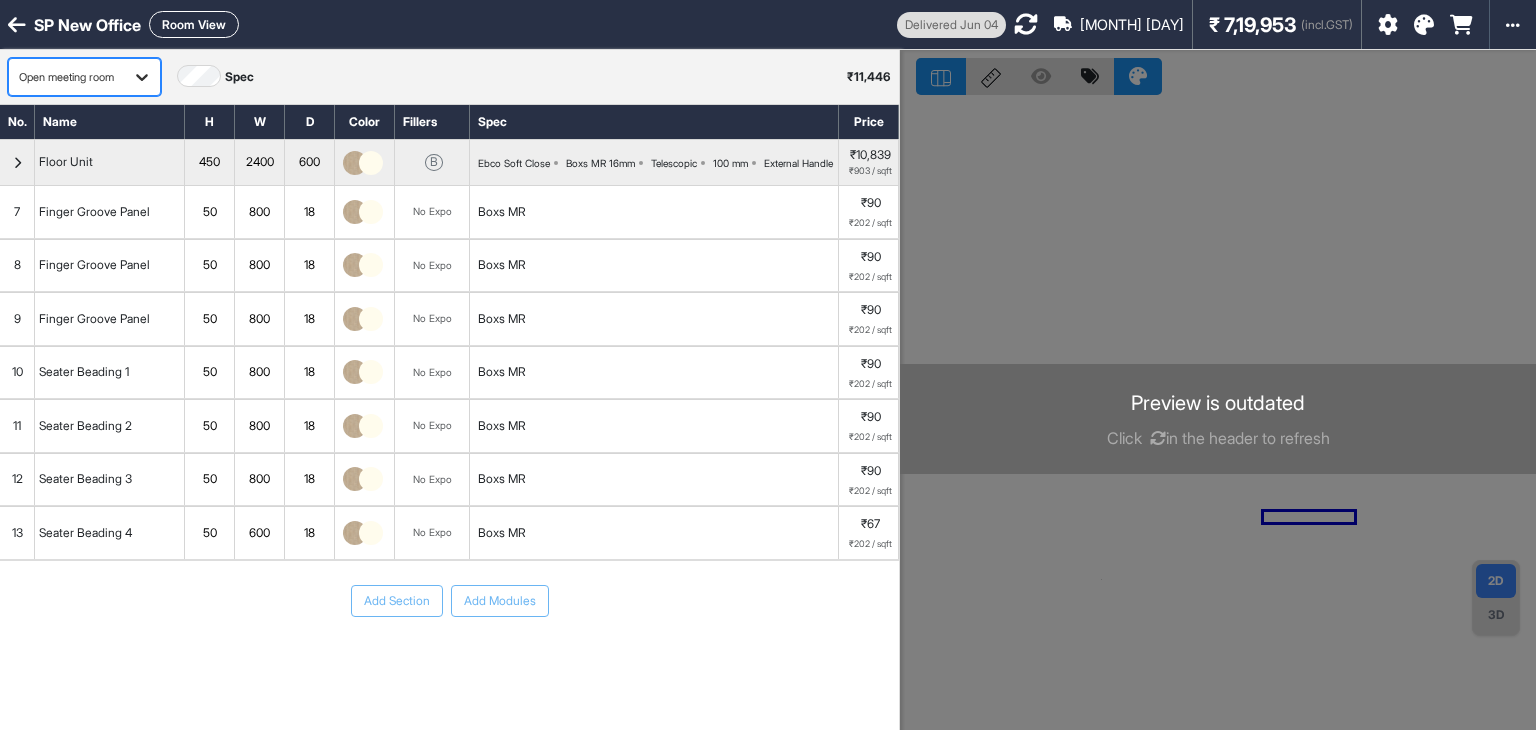 click at bounding box center [142, 77] 